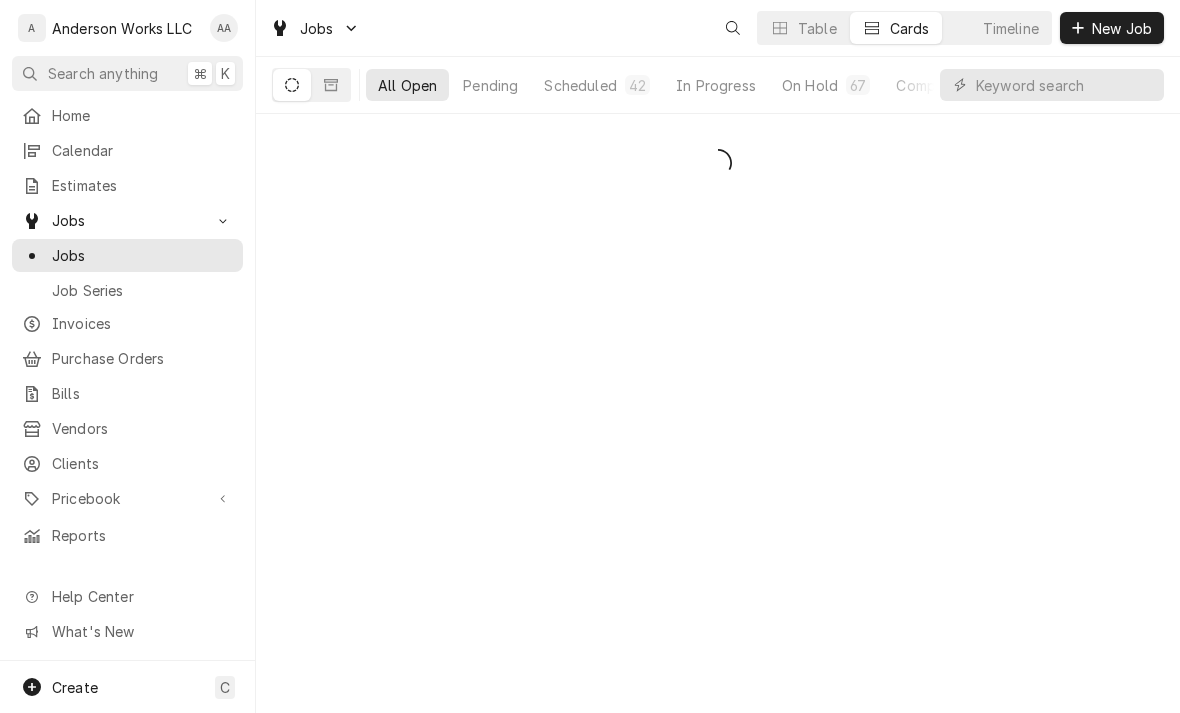 scroll, scrollTop: 0, scrollLeft: 0, axis: both 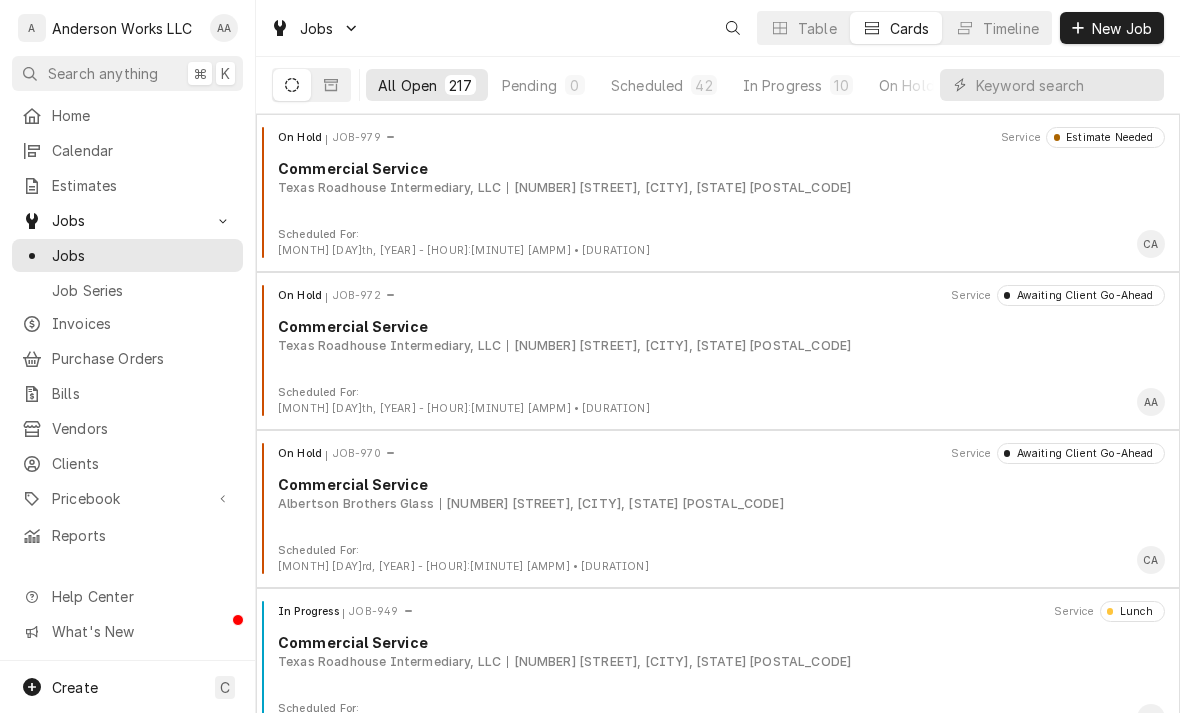 click on "New Job" at bounding box center (1122, 28) 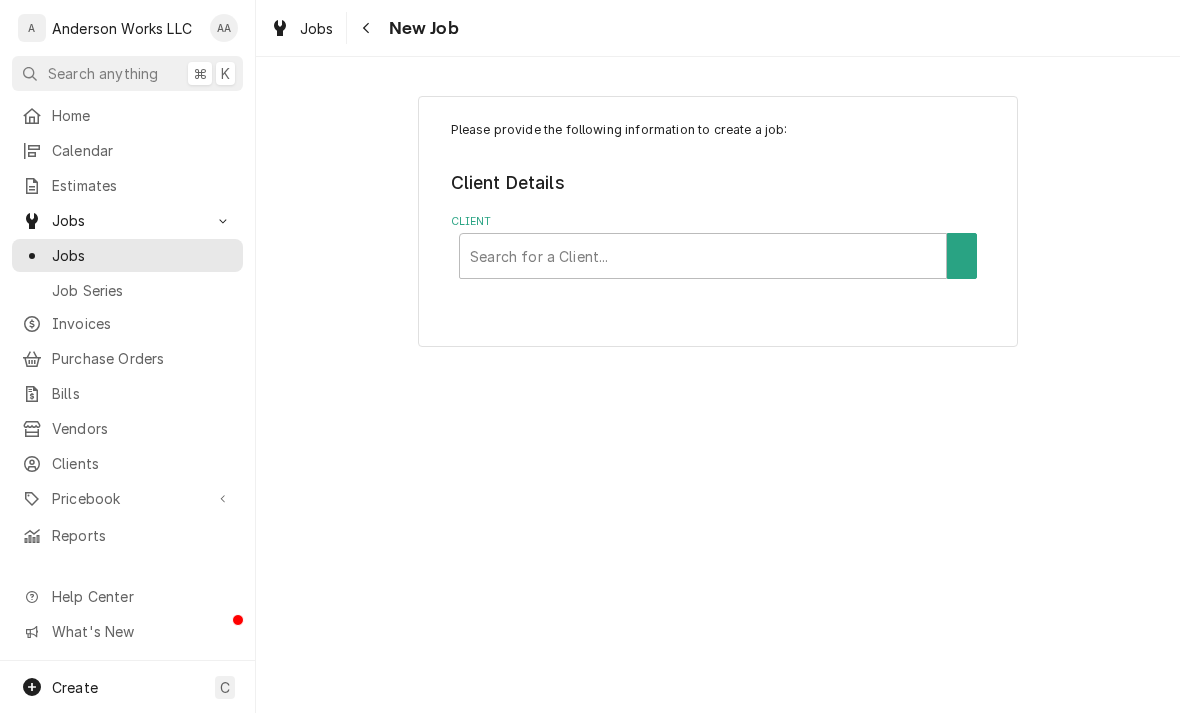 scroll, scrollTop: 0, scrollLeft: 0, axis: both 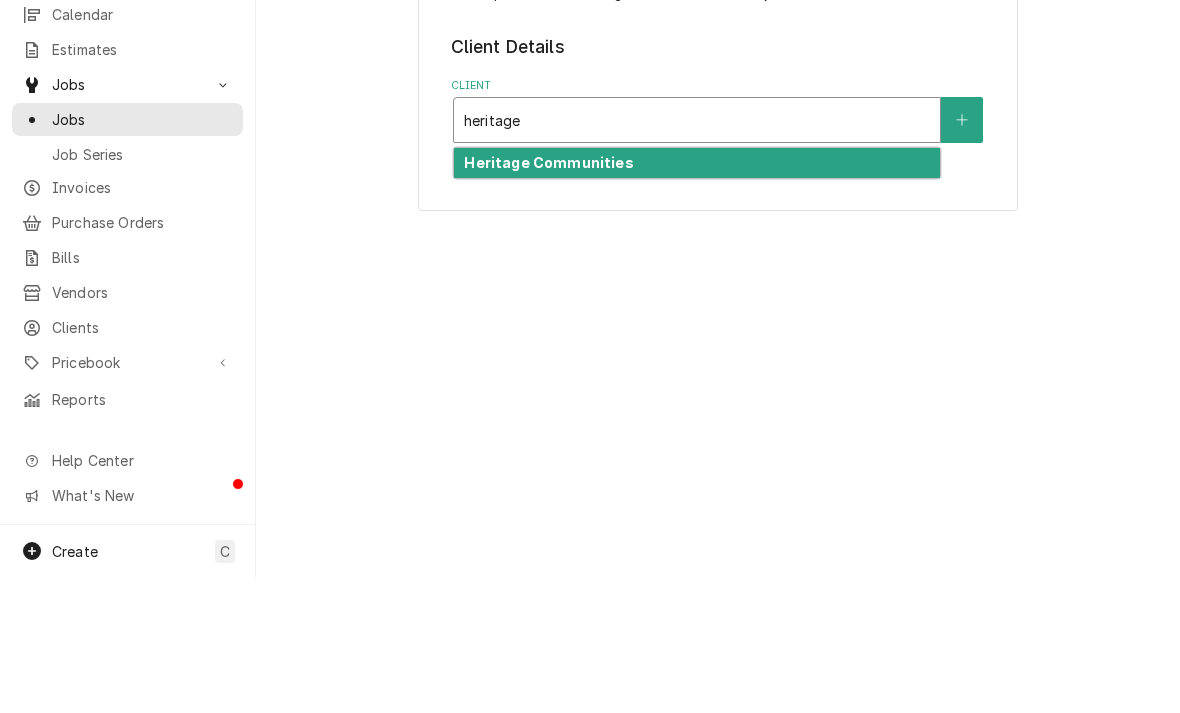 click on "Heritage Communities" at bounding box center [548, 298] 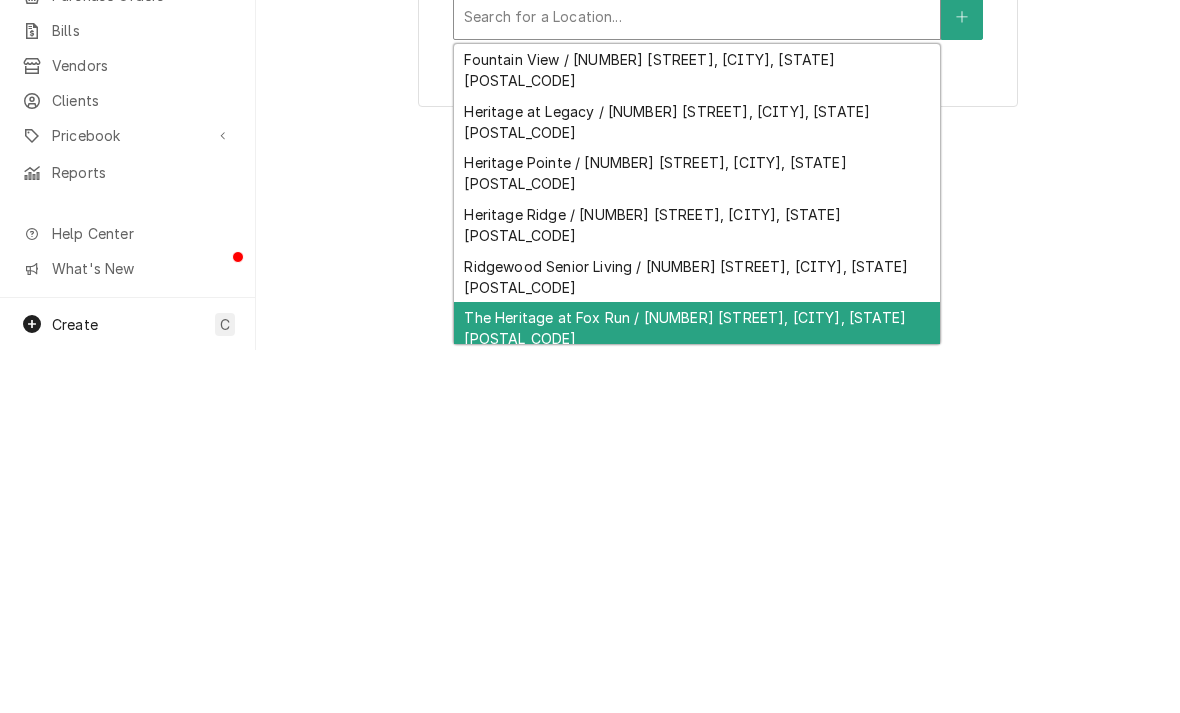 click on "The Heritage at Fox Run / 3121 Macineery Dr, Council Bluffs, IA 51501" at bounding box center [697, 691] 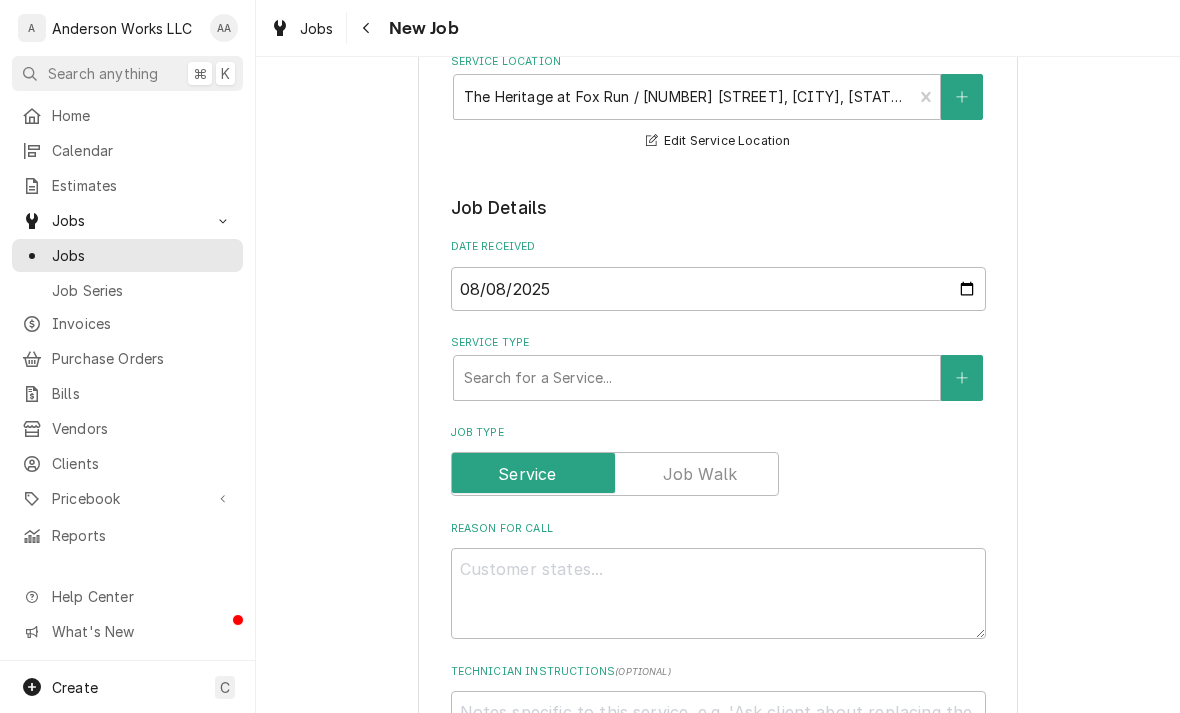 scroll, scrollTop: 291, scrollLeft: 0, axis: vertical 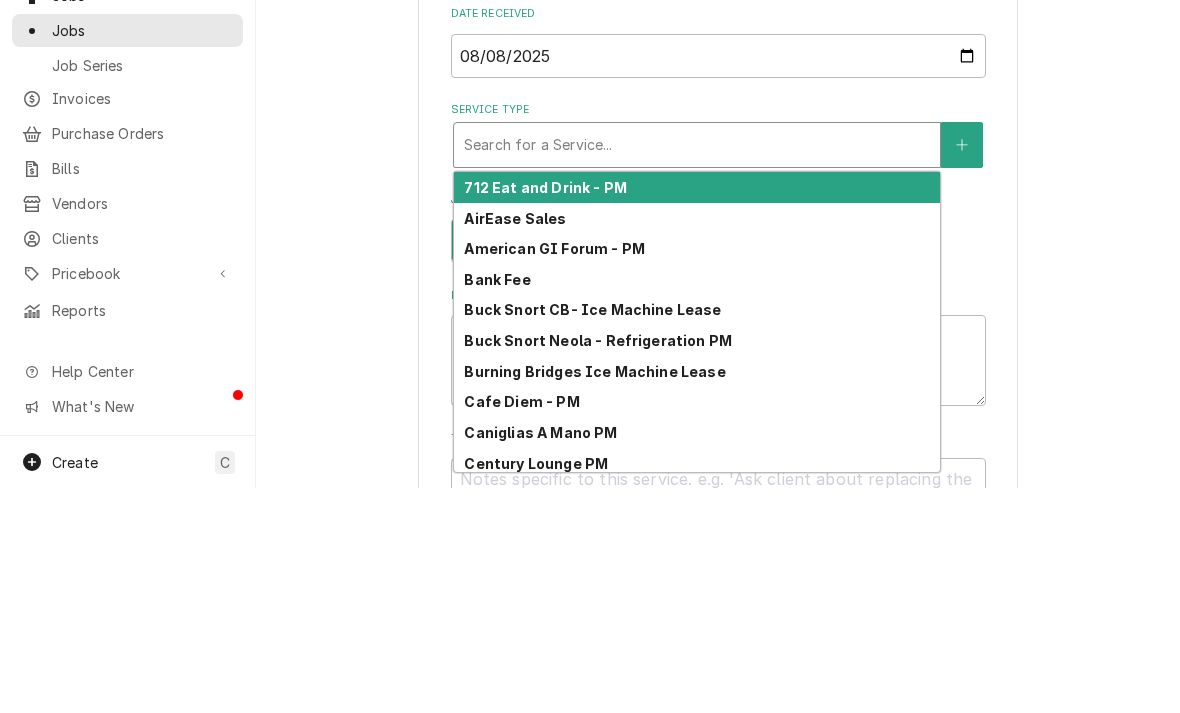 type on "l" 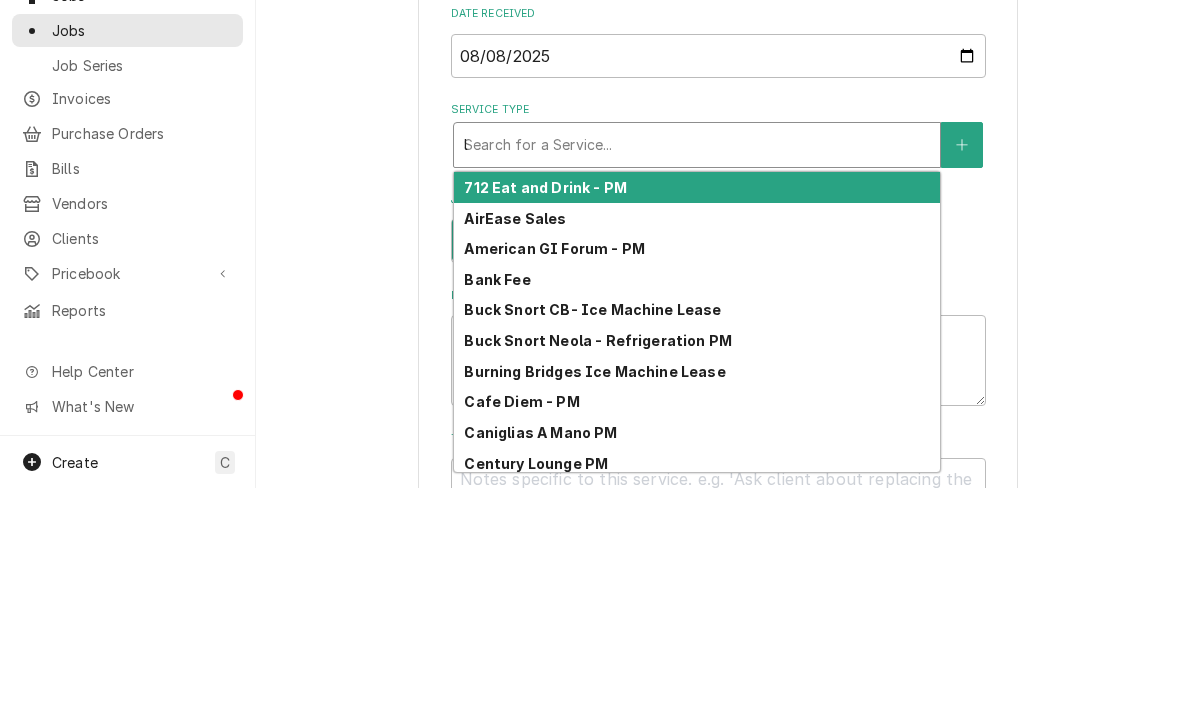 type on "x" 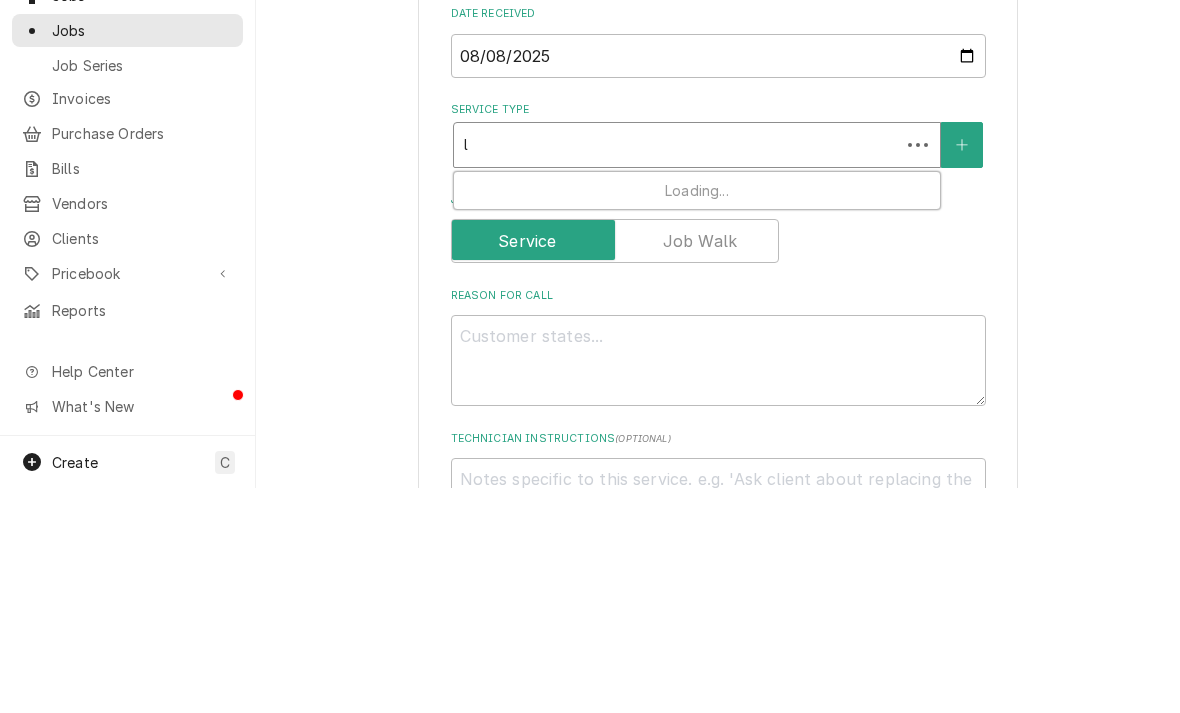 type on "la" 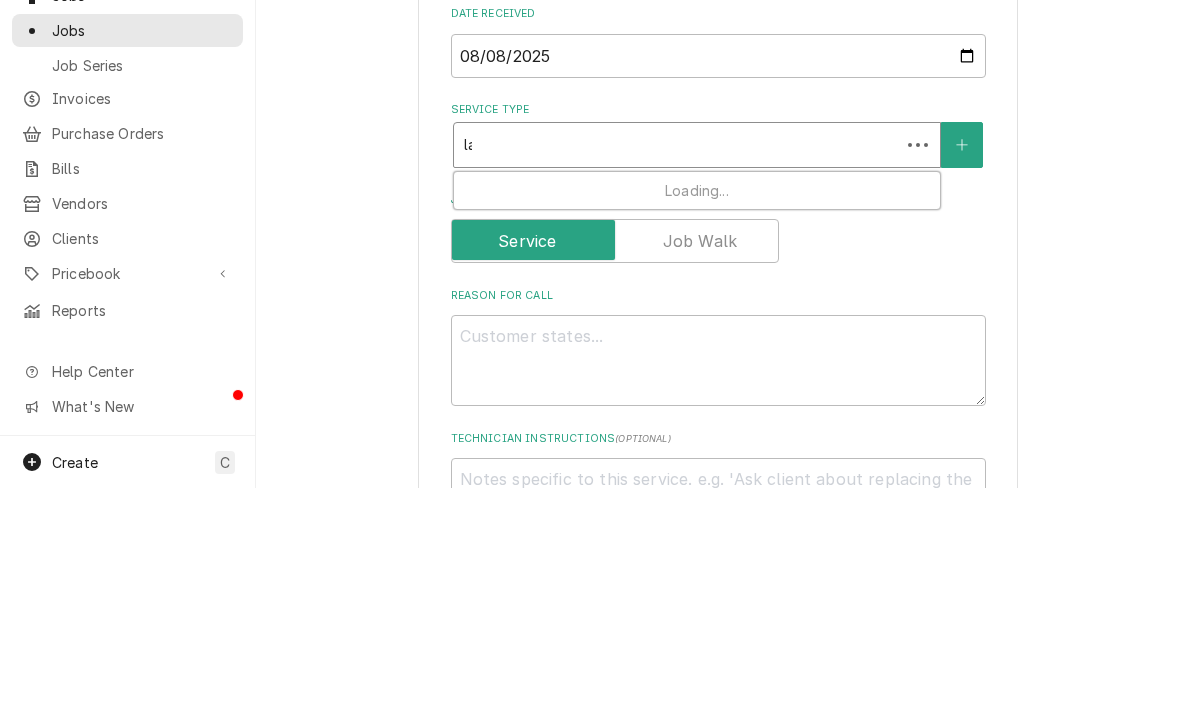 type on "x" 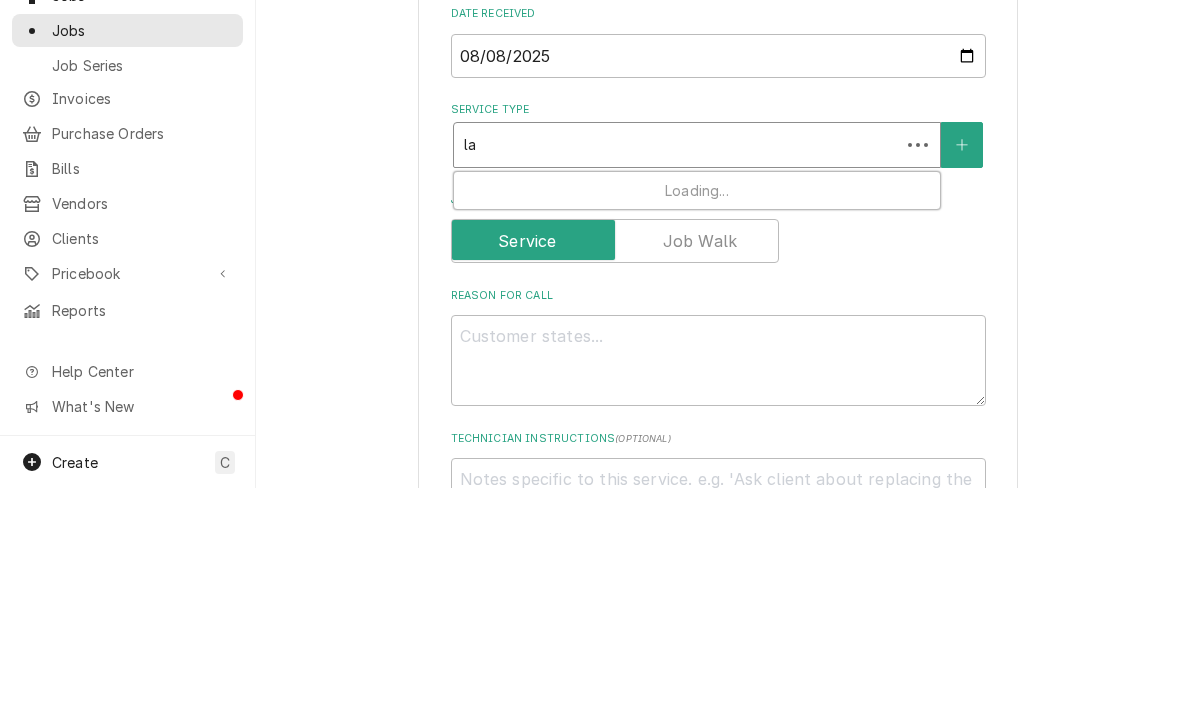 type on "lab" 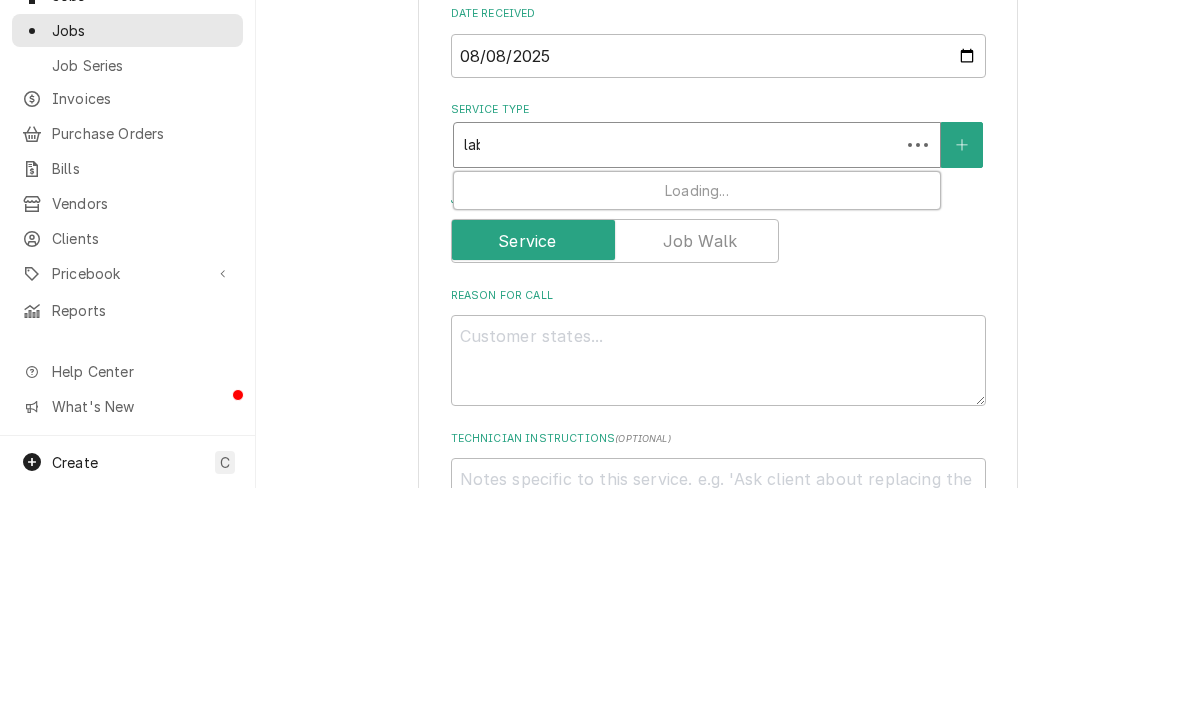 type on "x" 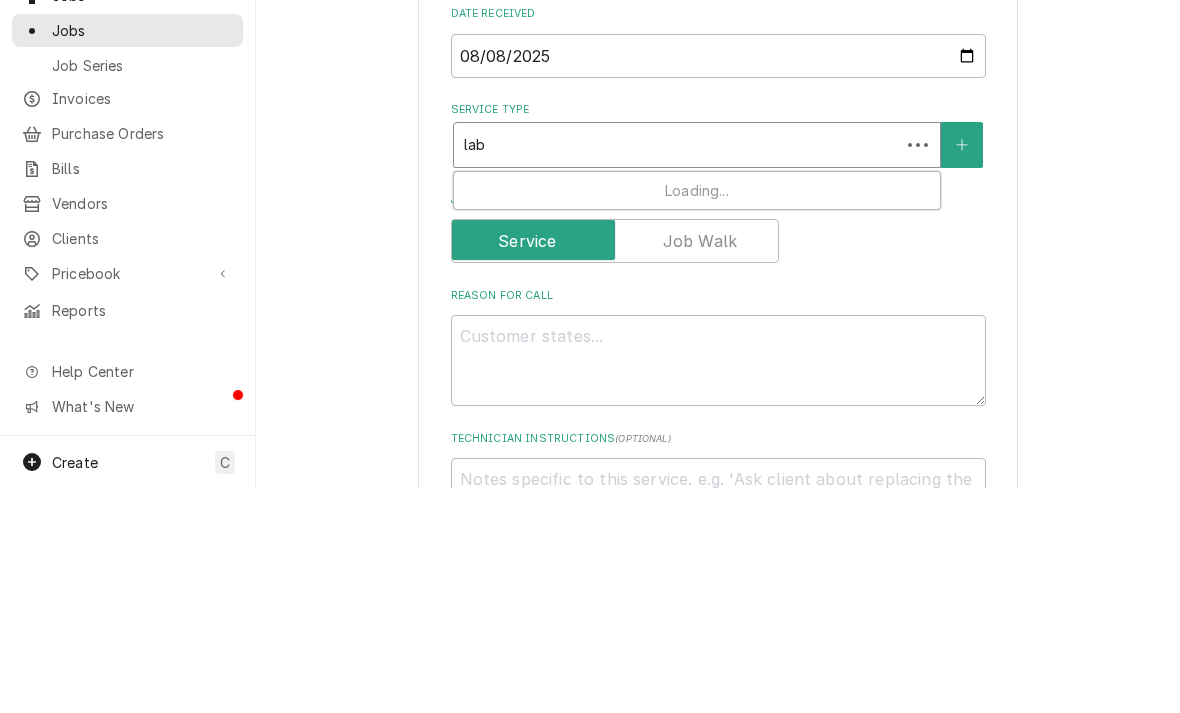 type on "labo" 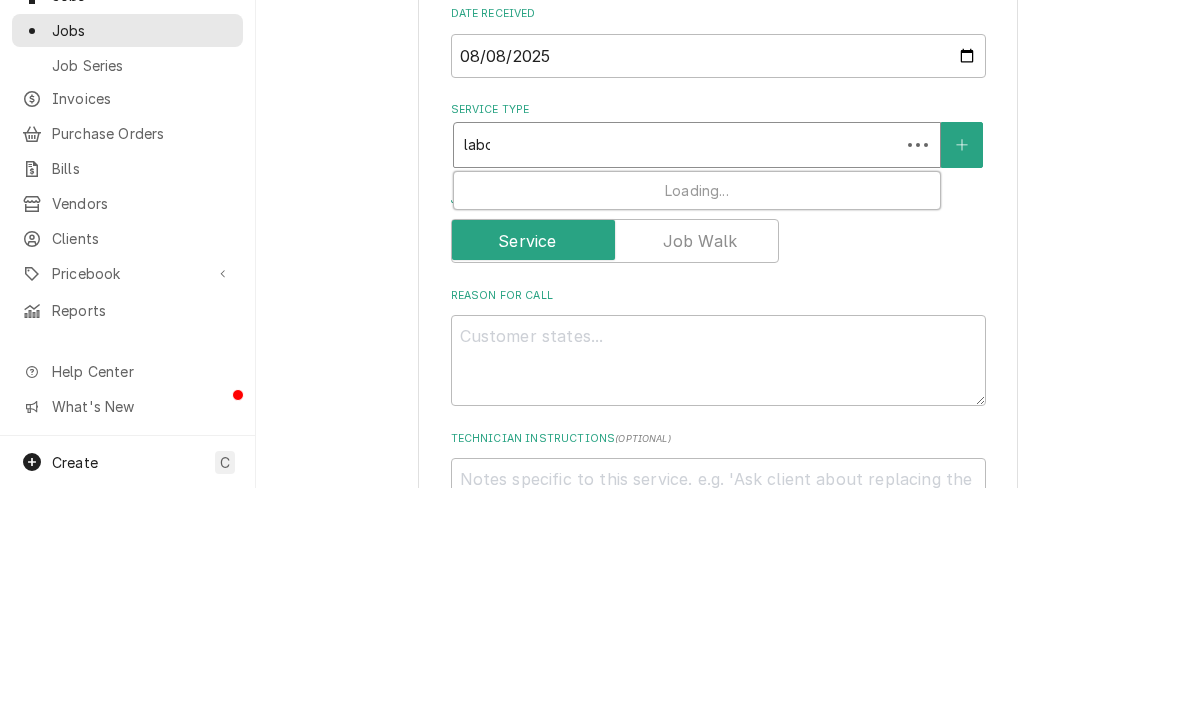 type on "x" 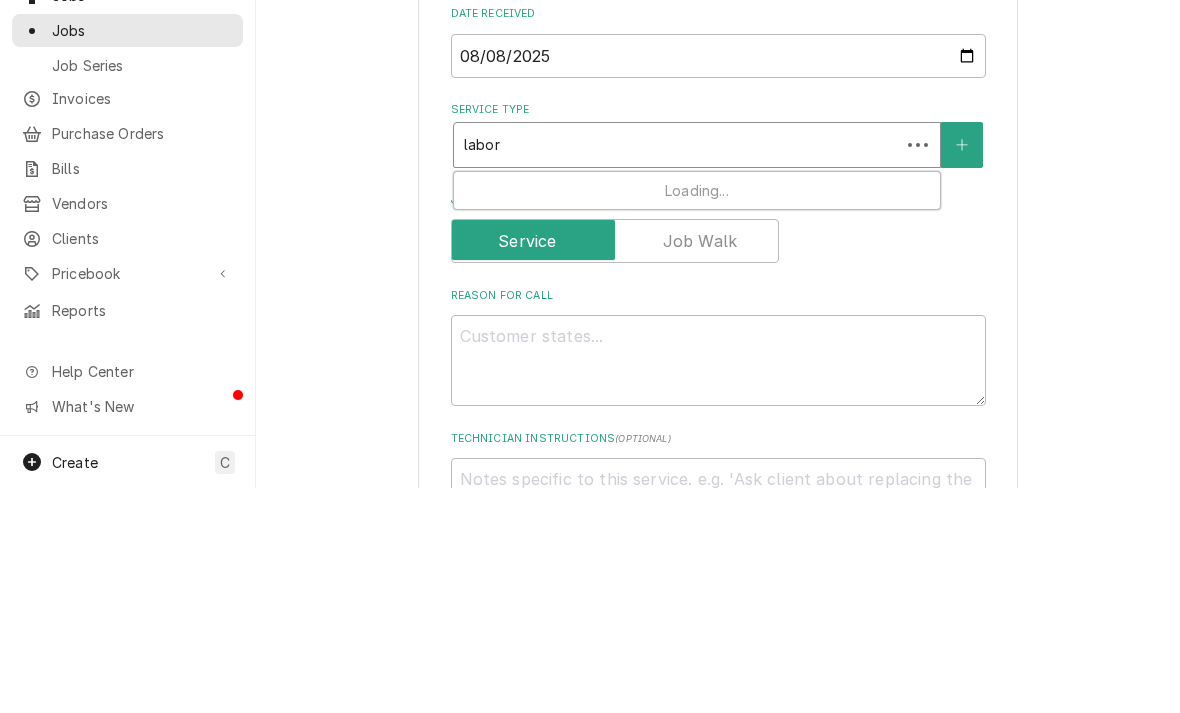type on "labor" 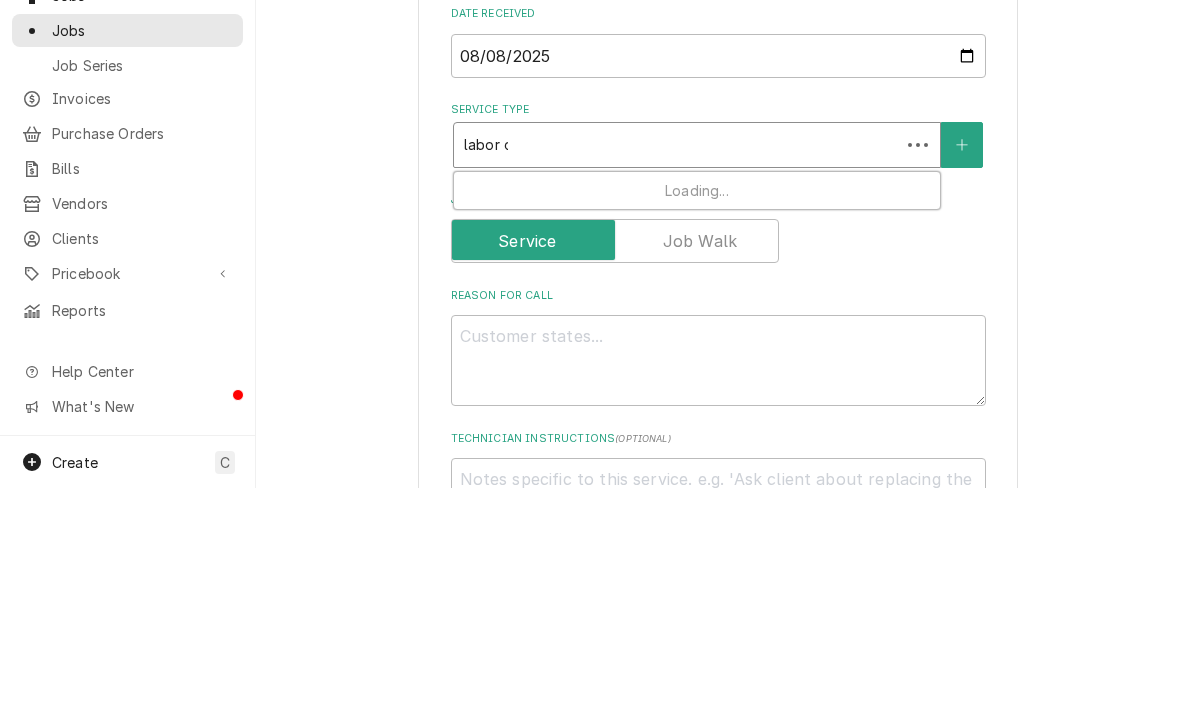 type on "x" 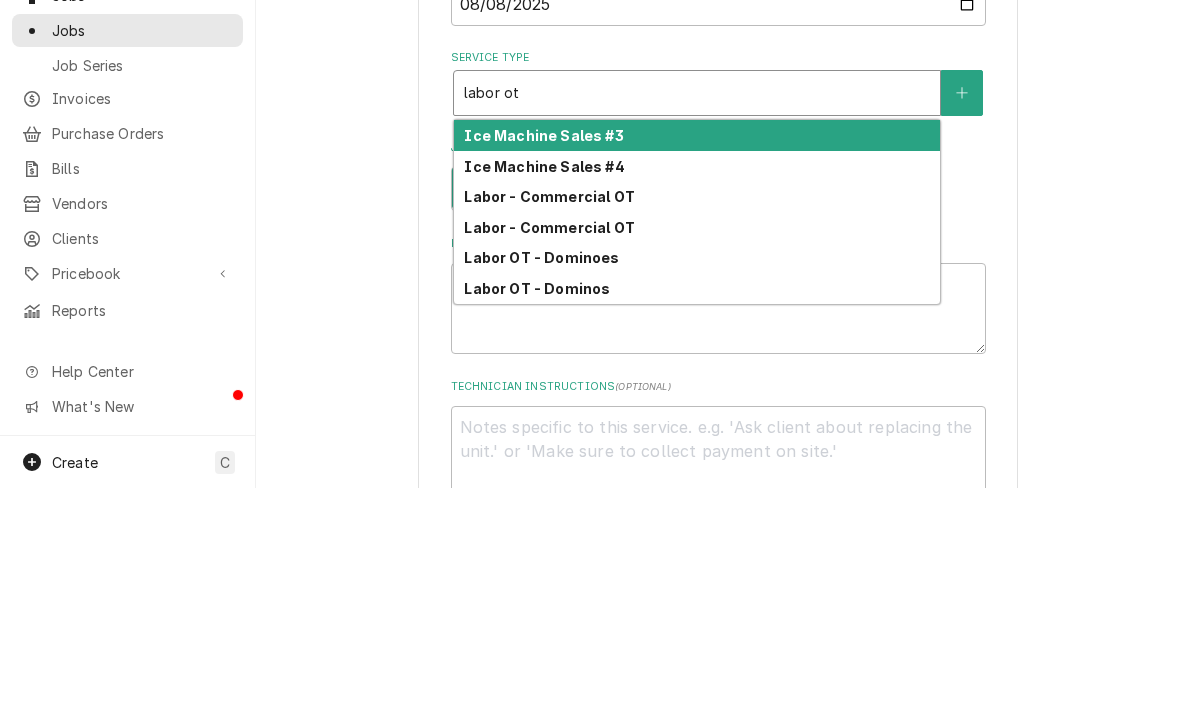 scroll, scrollTop: 344, scrollLeft: 0, axis: vertical 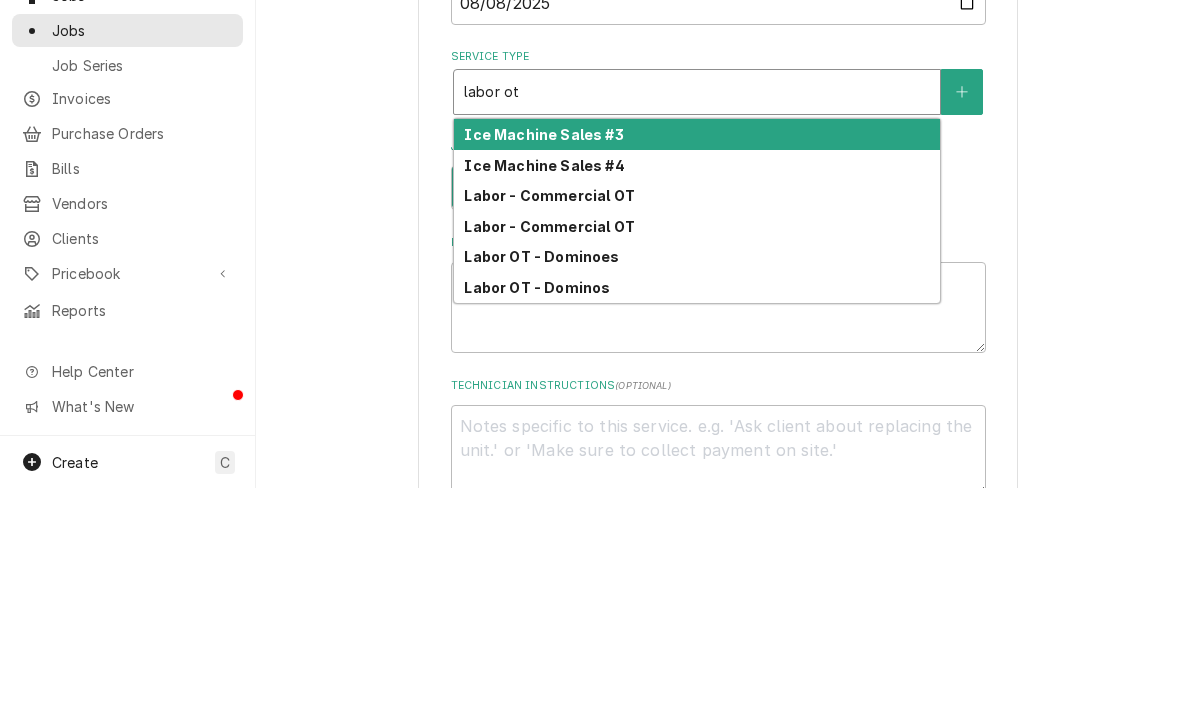 click on "Labor - Commercial OT" at bounding box center [549, 420] 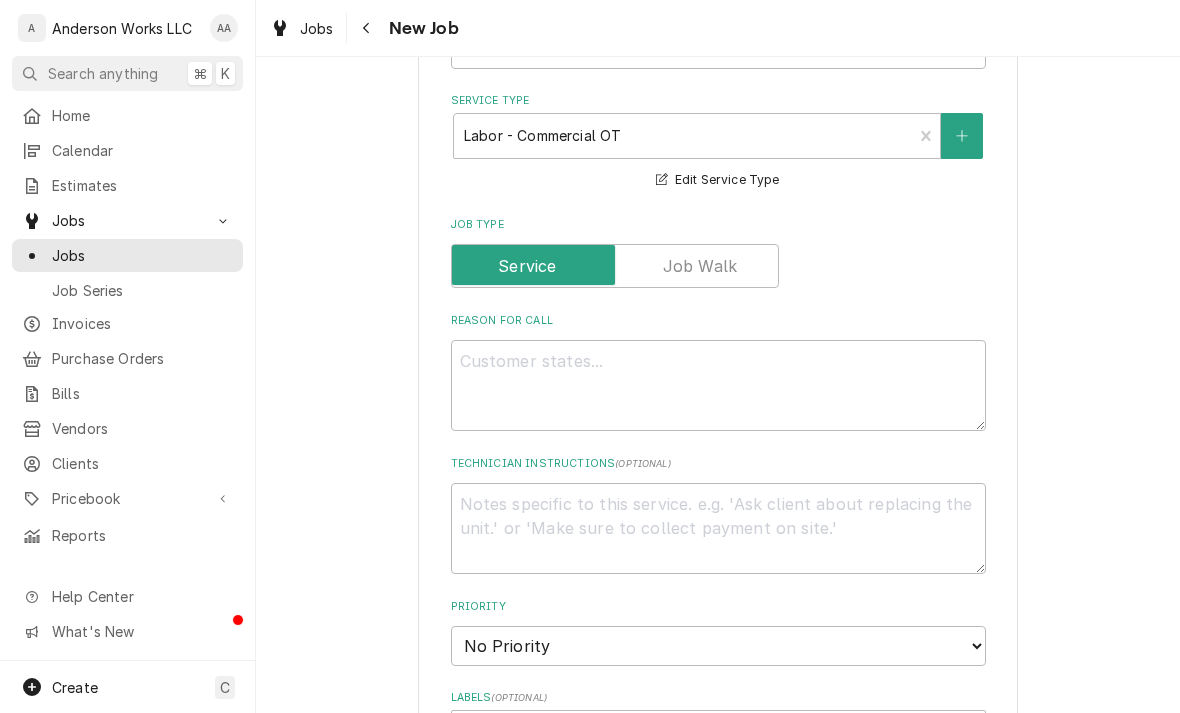 scroll, scrollTop: 539, scrollLeft: 0, axis: vertical 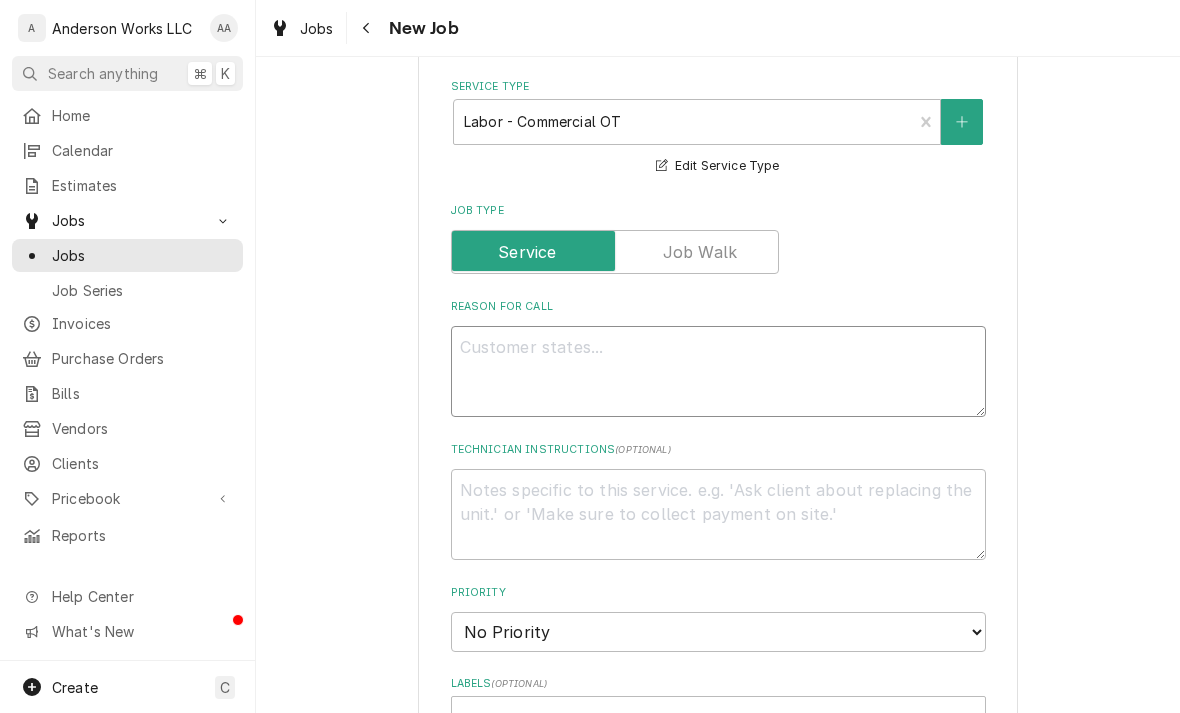 click on "Reason For Call" at bounding box center [718, 371] 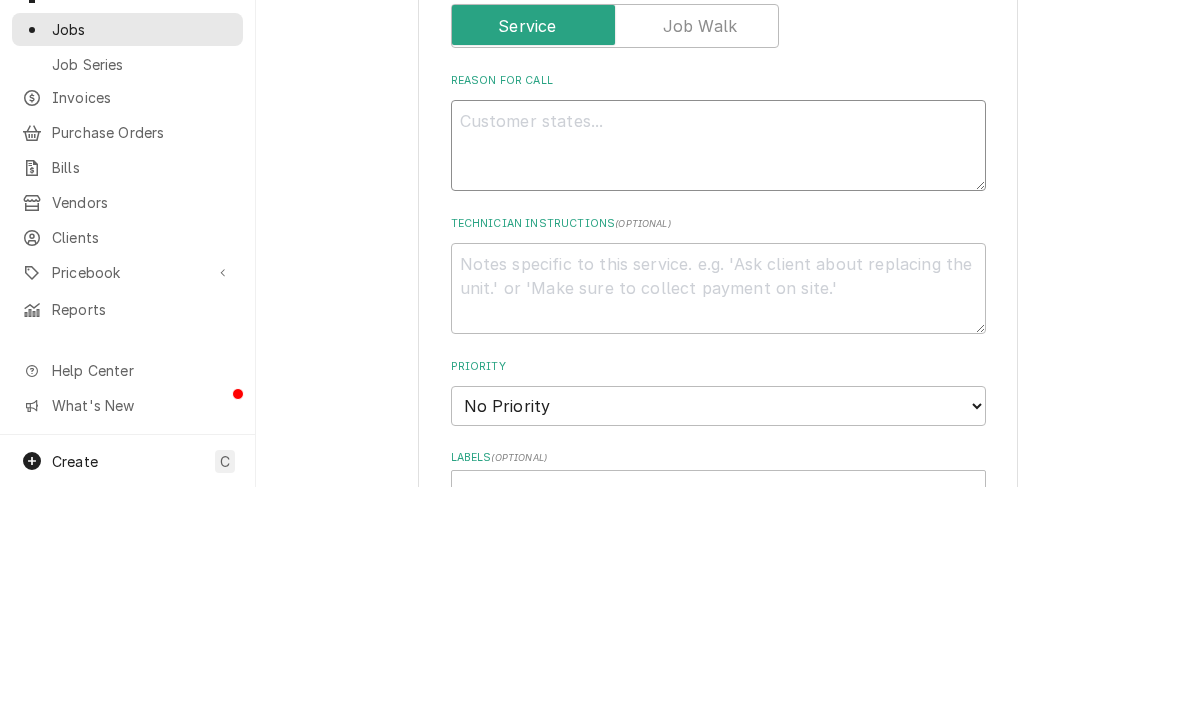 type on "x" 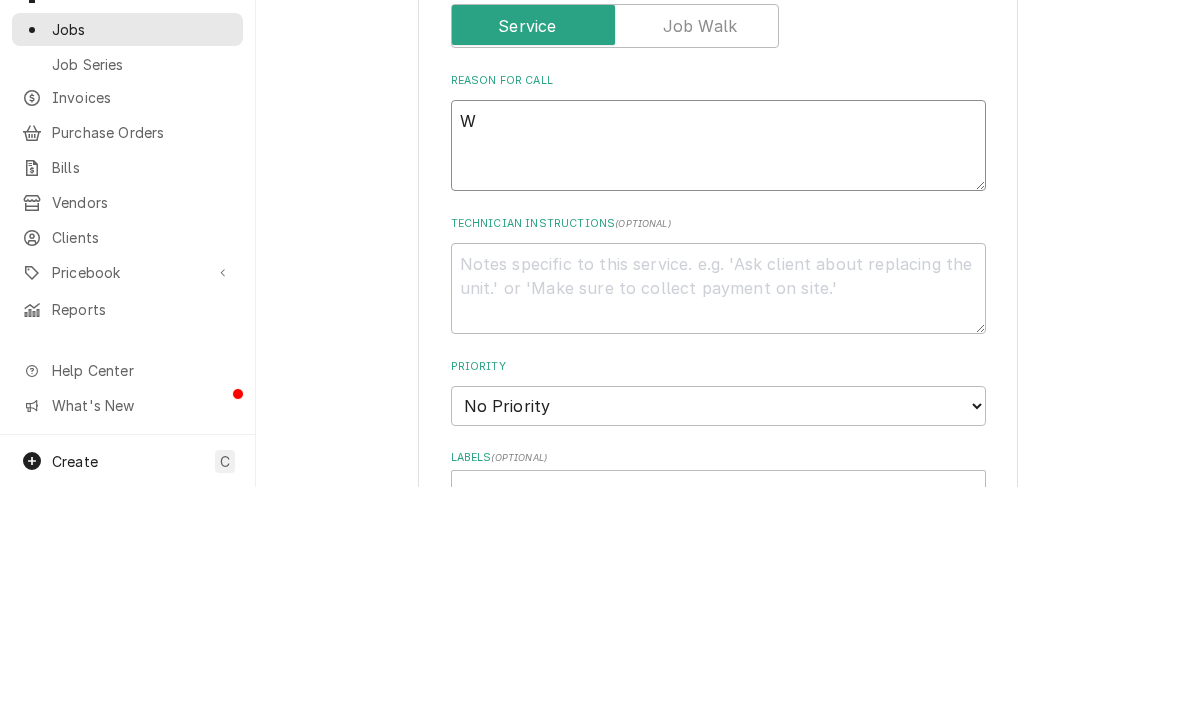 type on "WI" 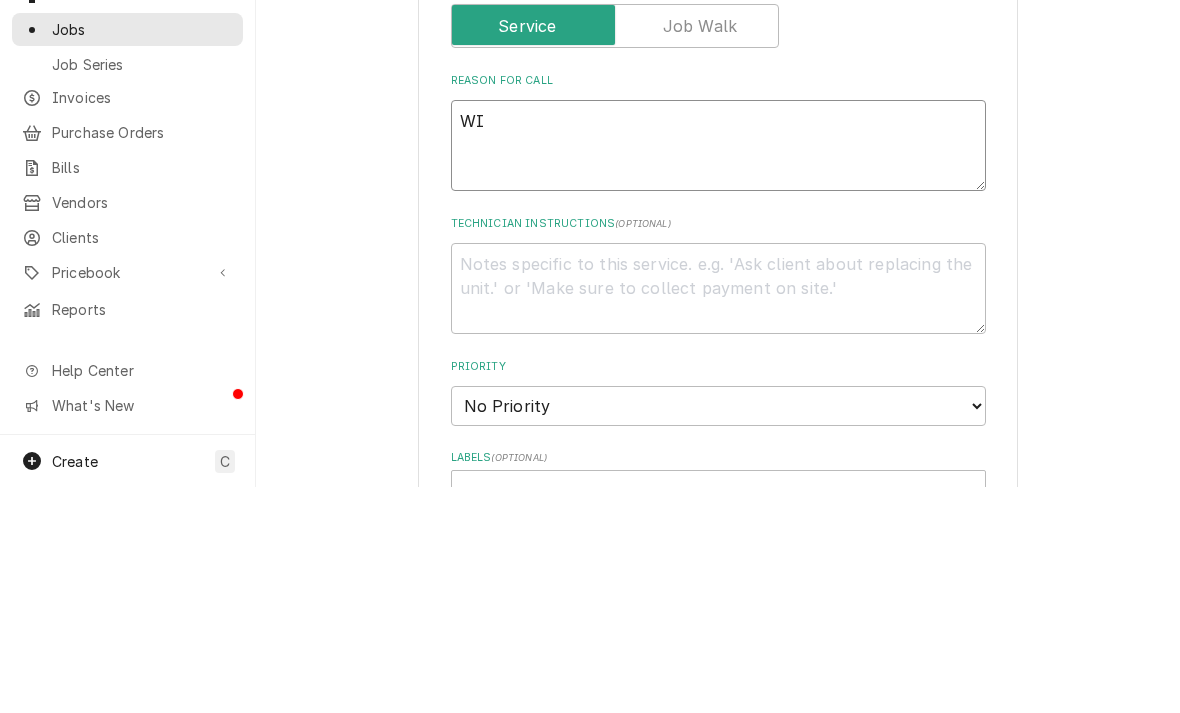 type on "x" 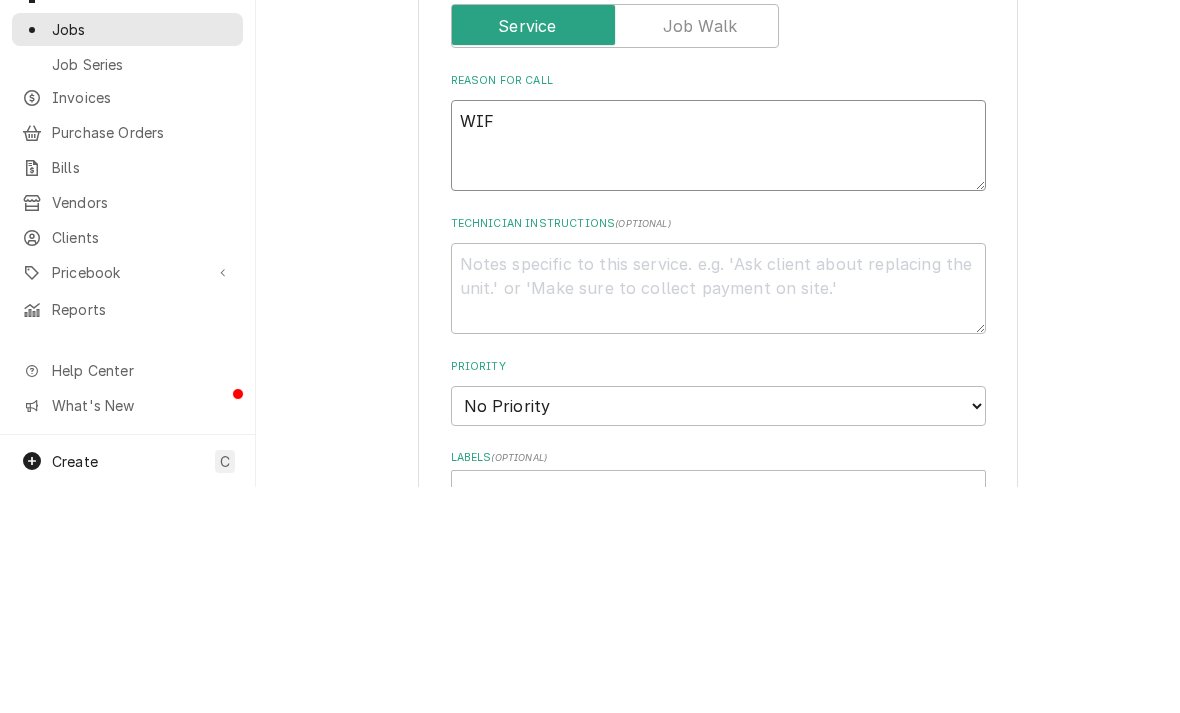 type on "x" 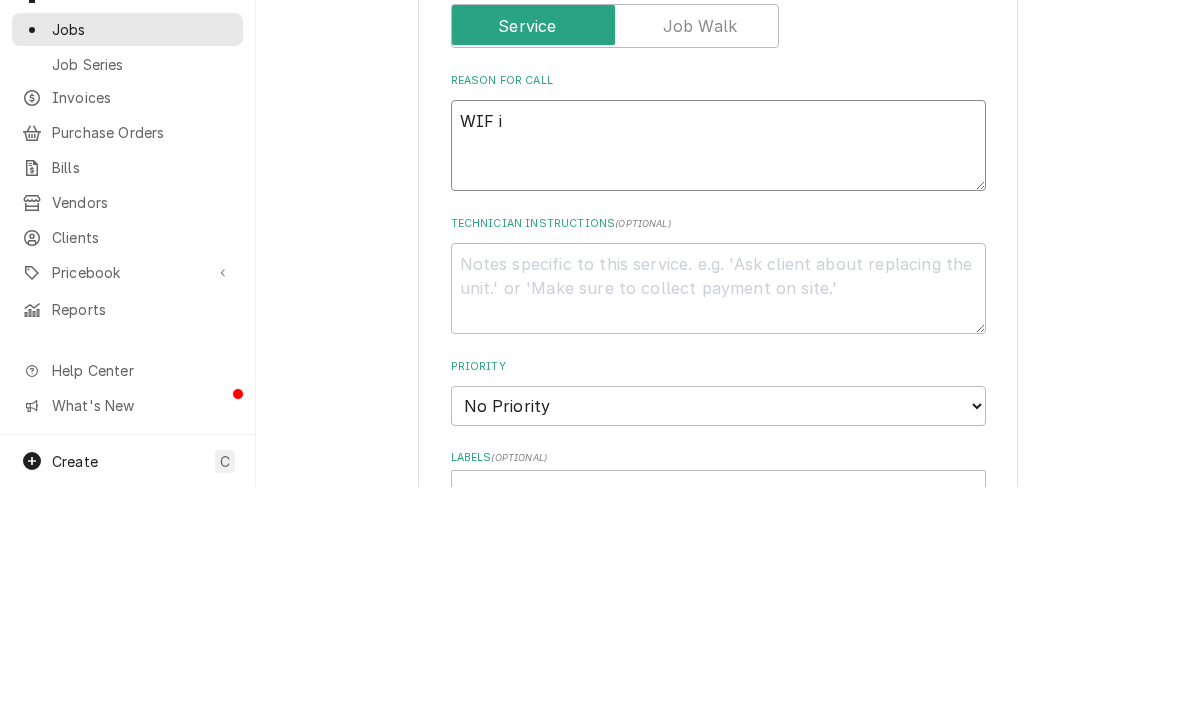 type on "x" 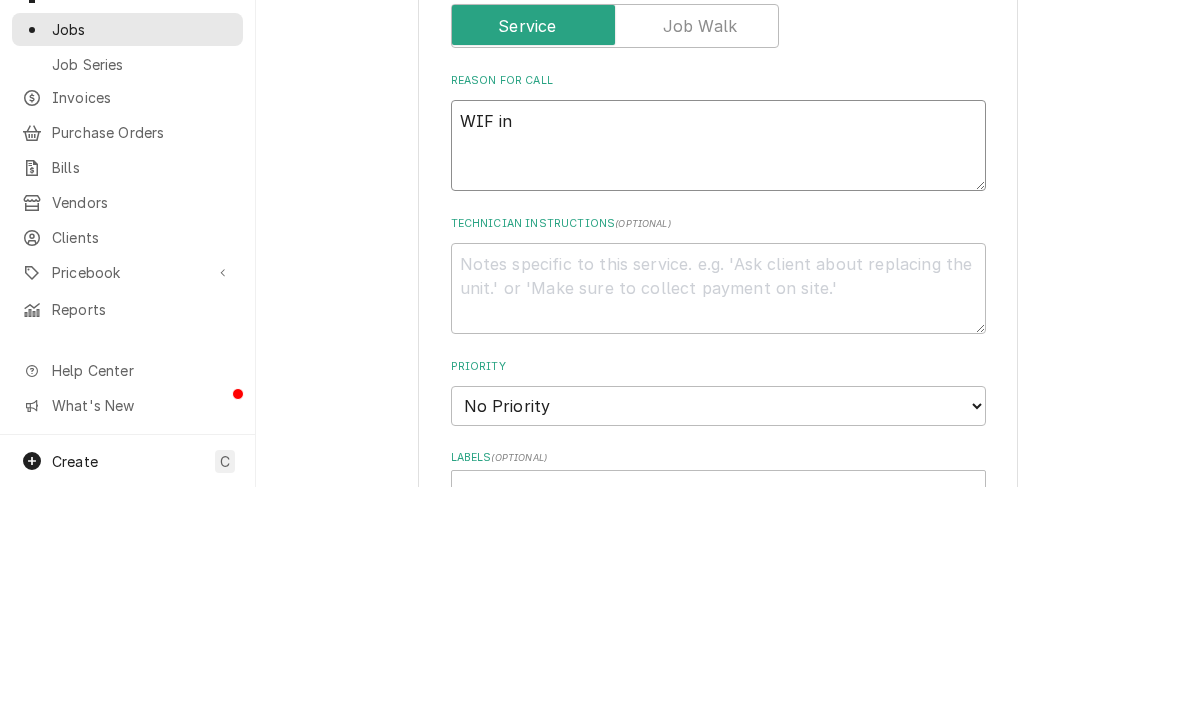 type on "x" 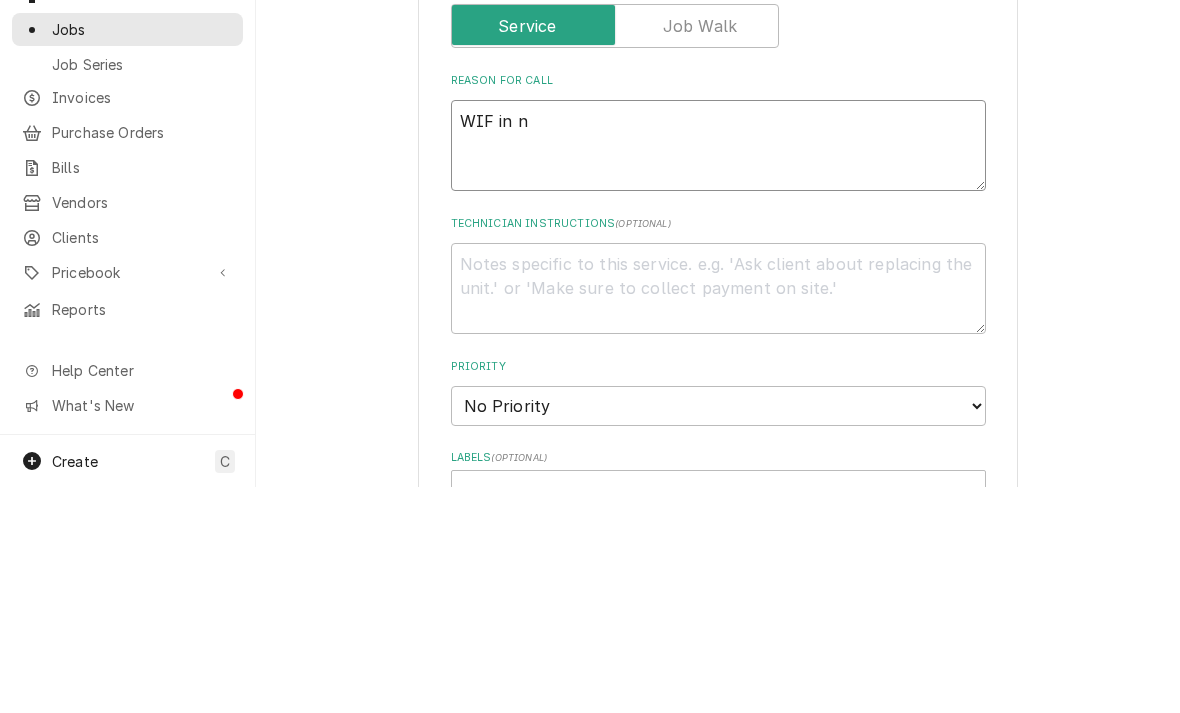 type on "x" 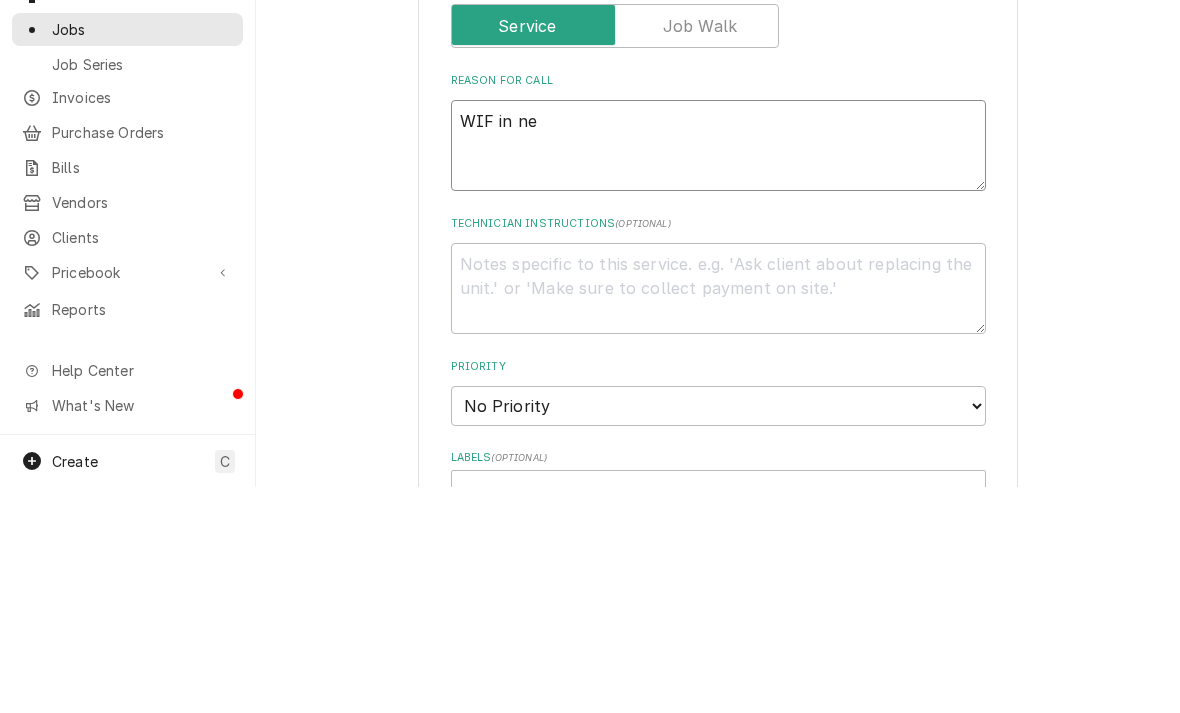 type on "x" 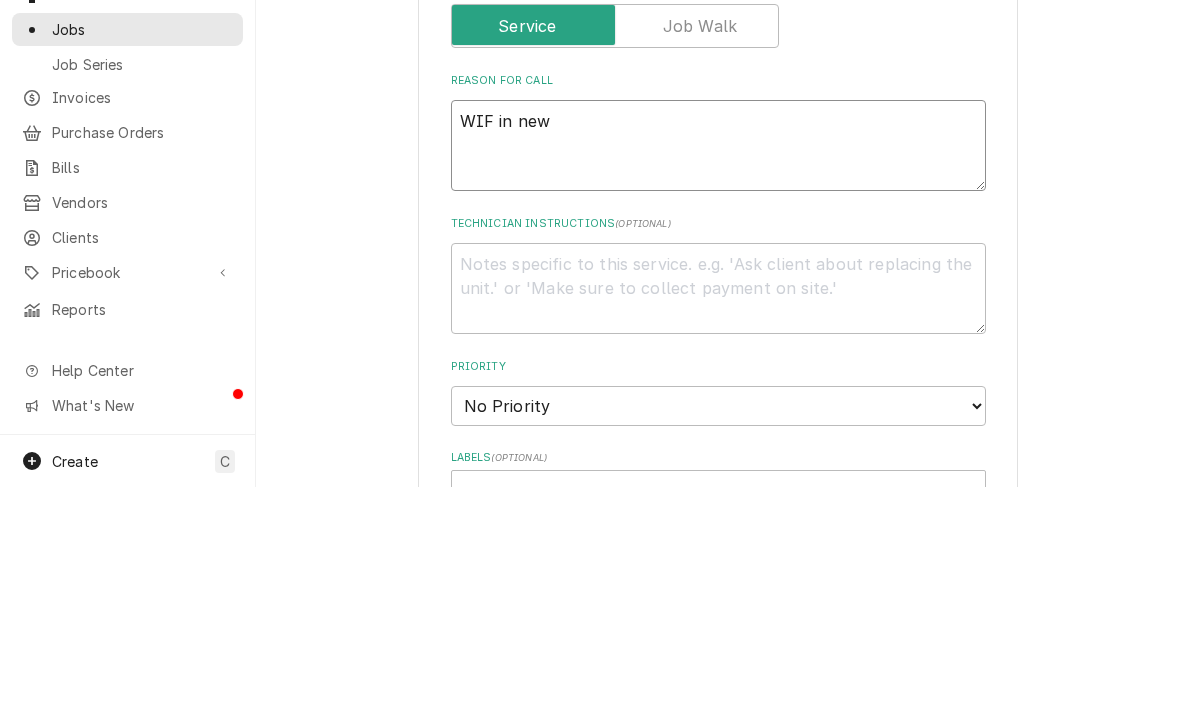 type on "WIF in new" 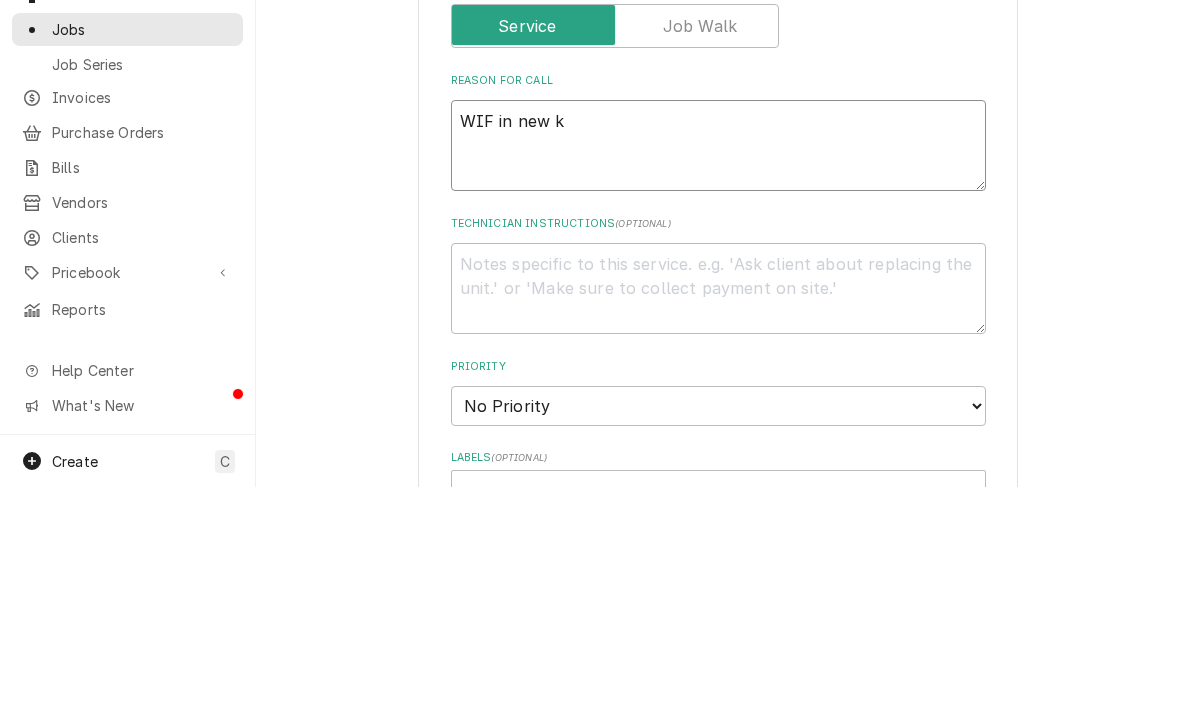 type on "x" 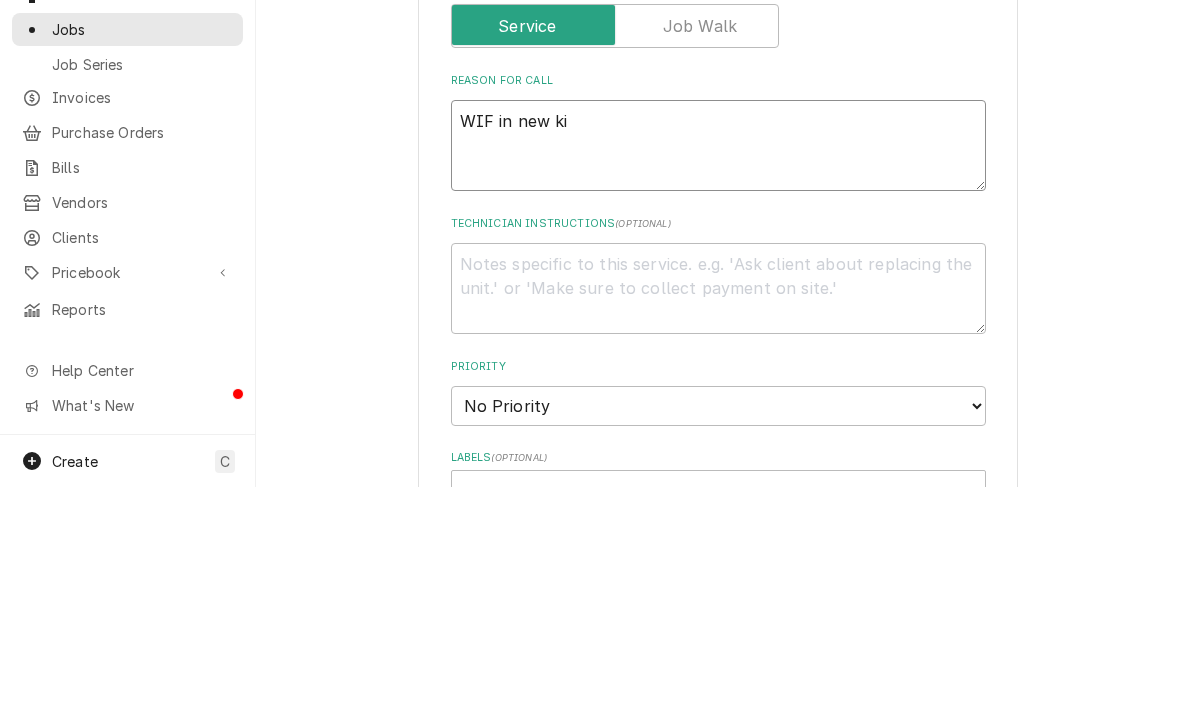 type on "x" 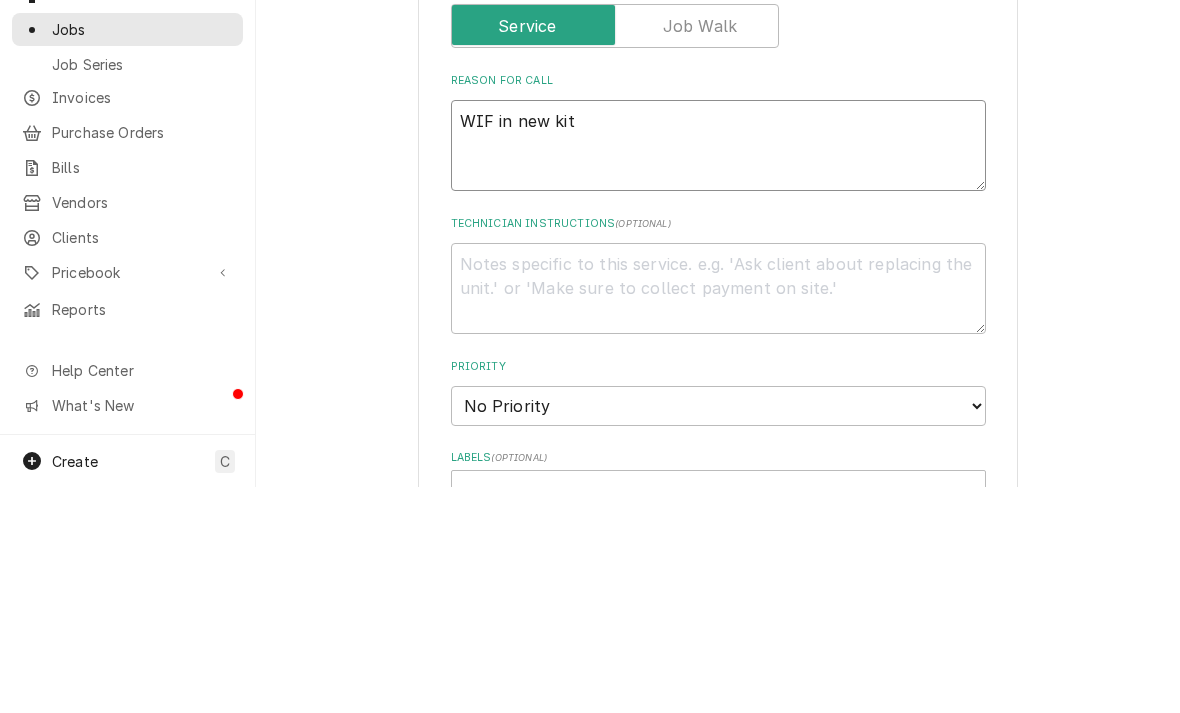 type on "WIF in new kitc" 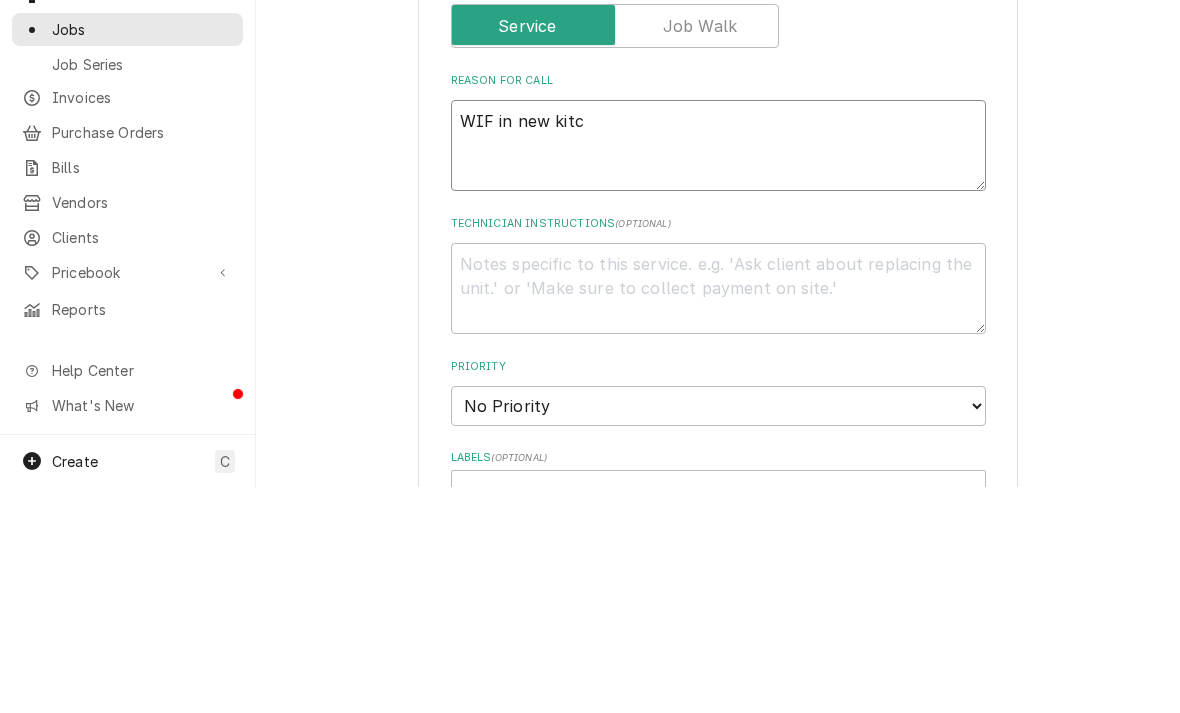 type on "x" 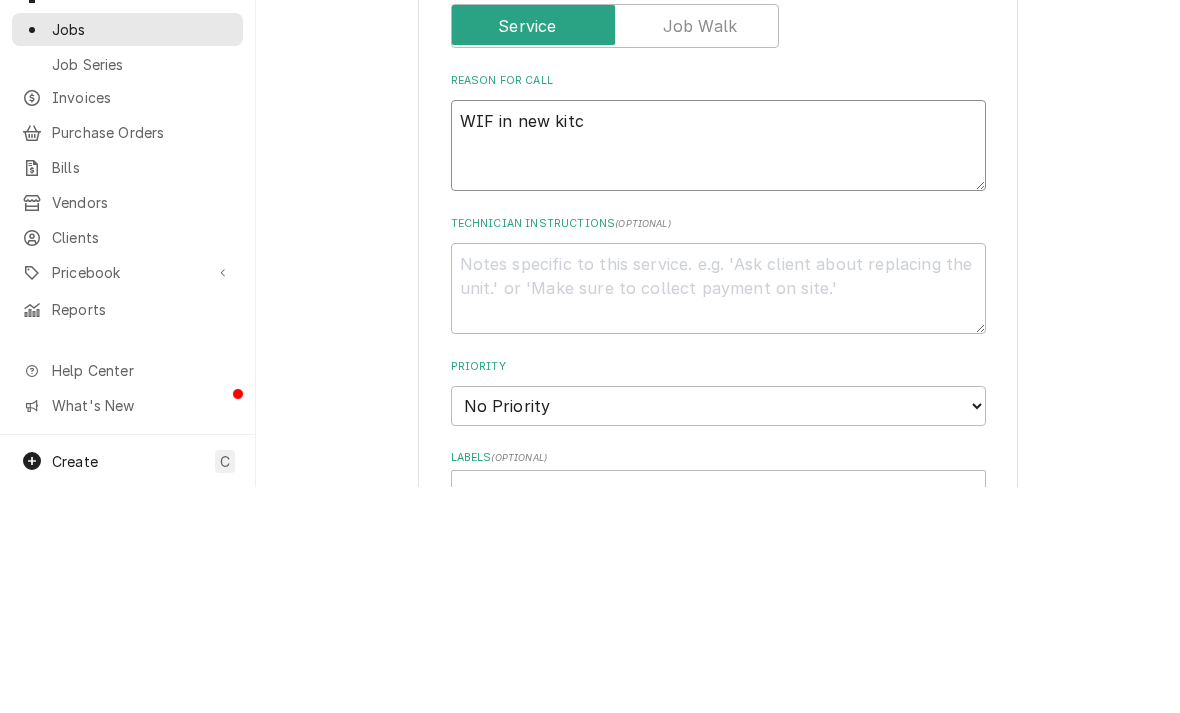 type on "WIF in new kitch" 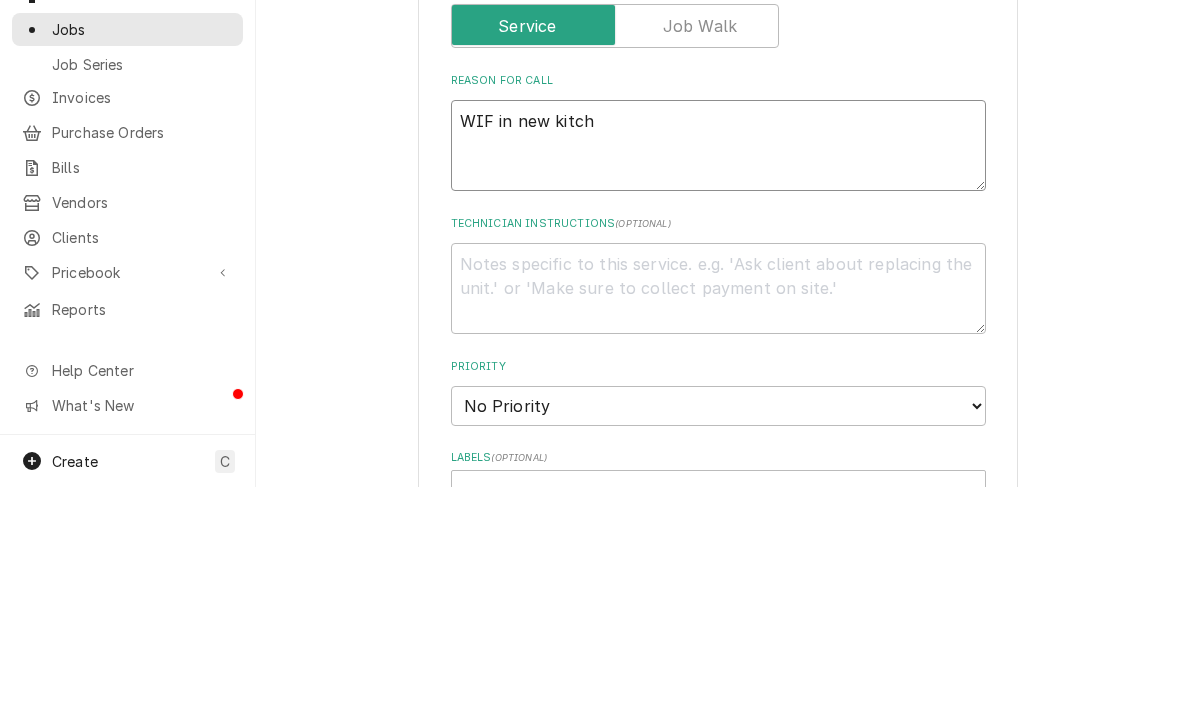 type on "x" 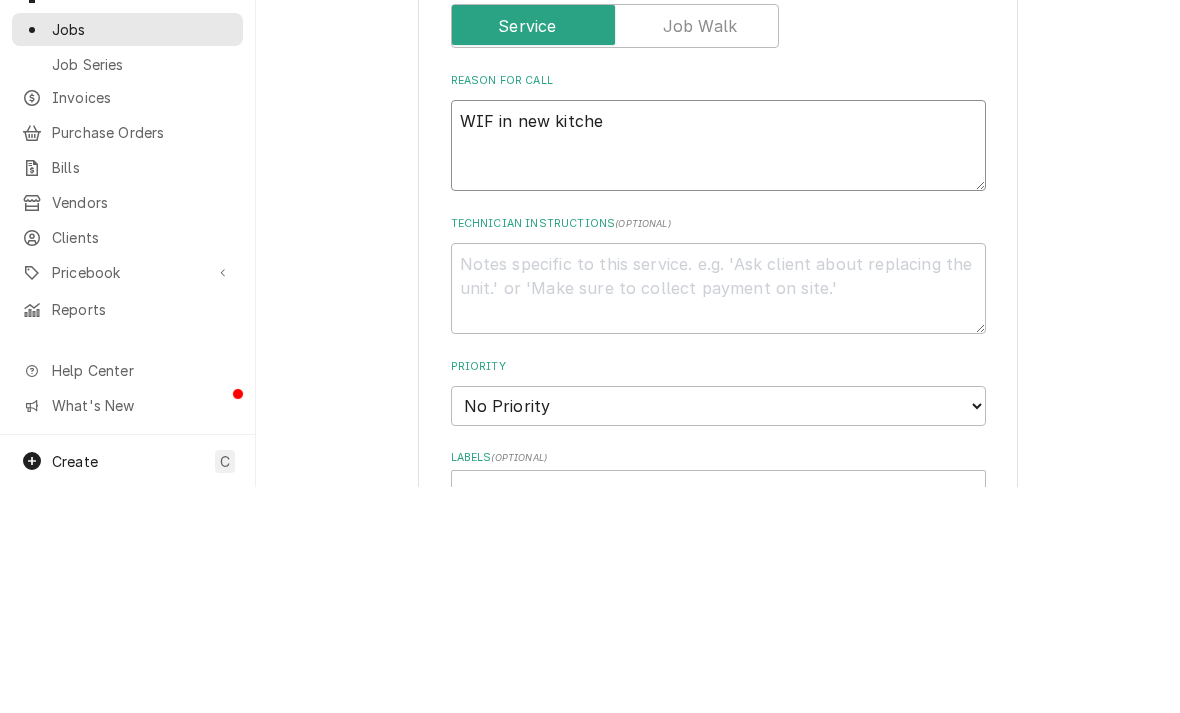 type on "WIF in new kitchen" 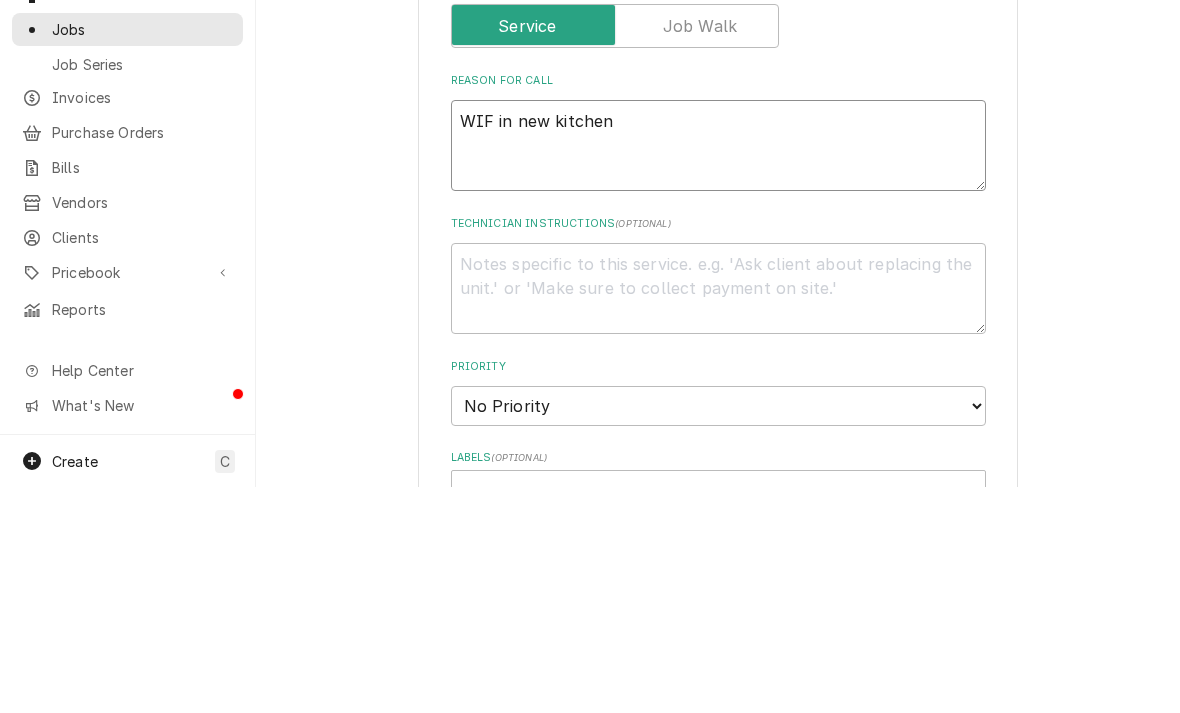 type on "x" 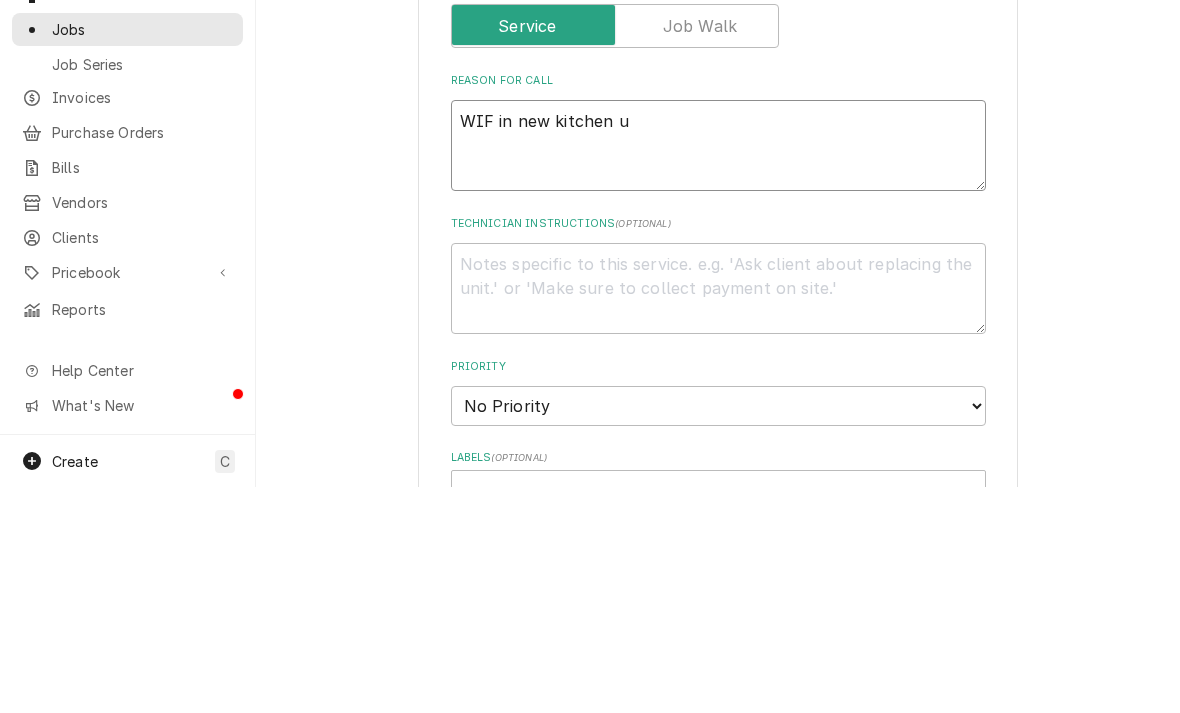 type on "WIF in new kitchen us" 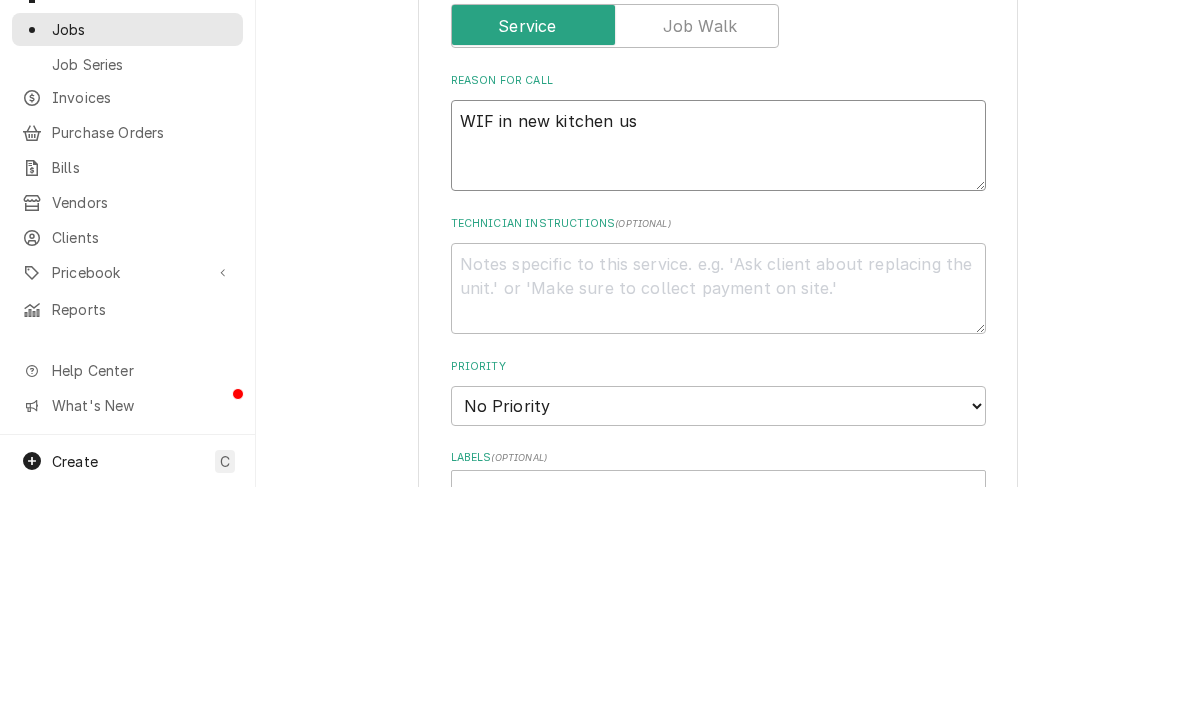 type on "x" 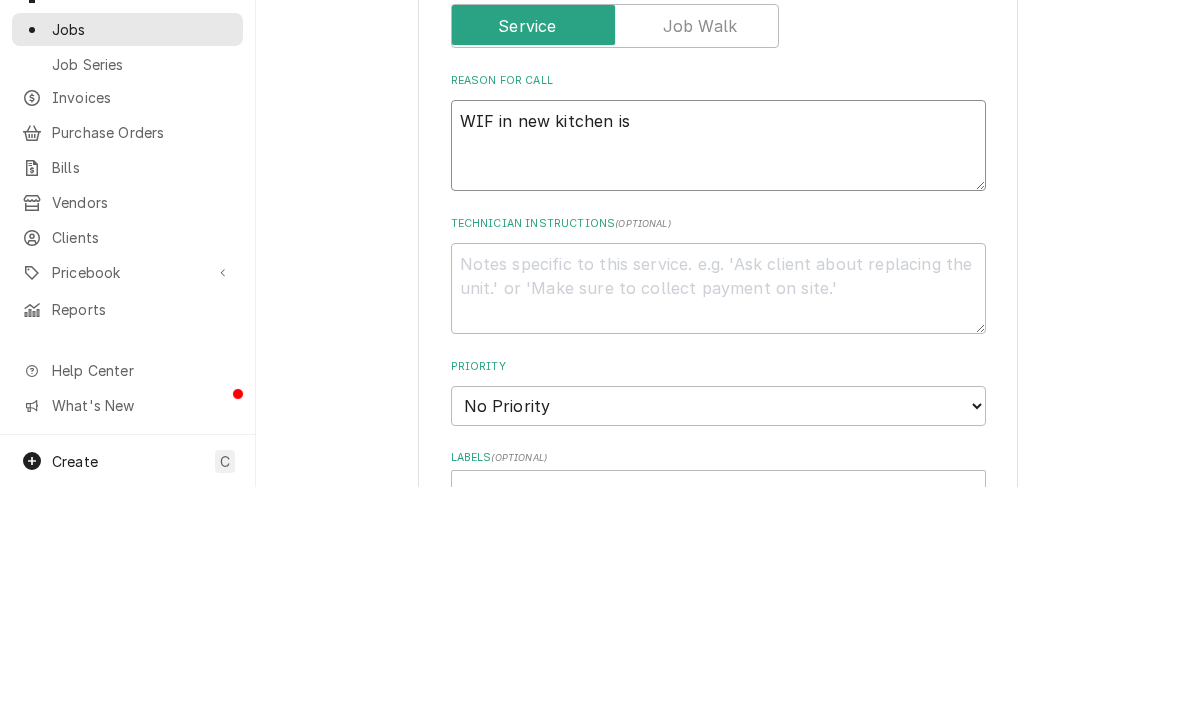 type on "x" 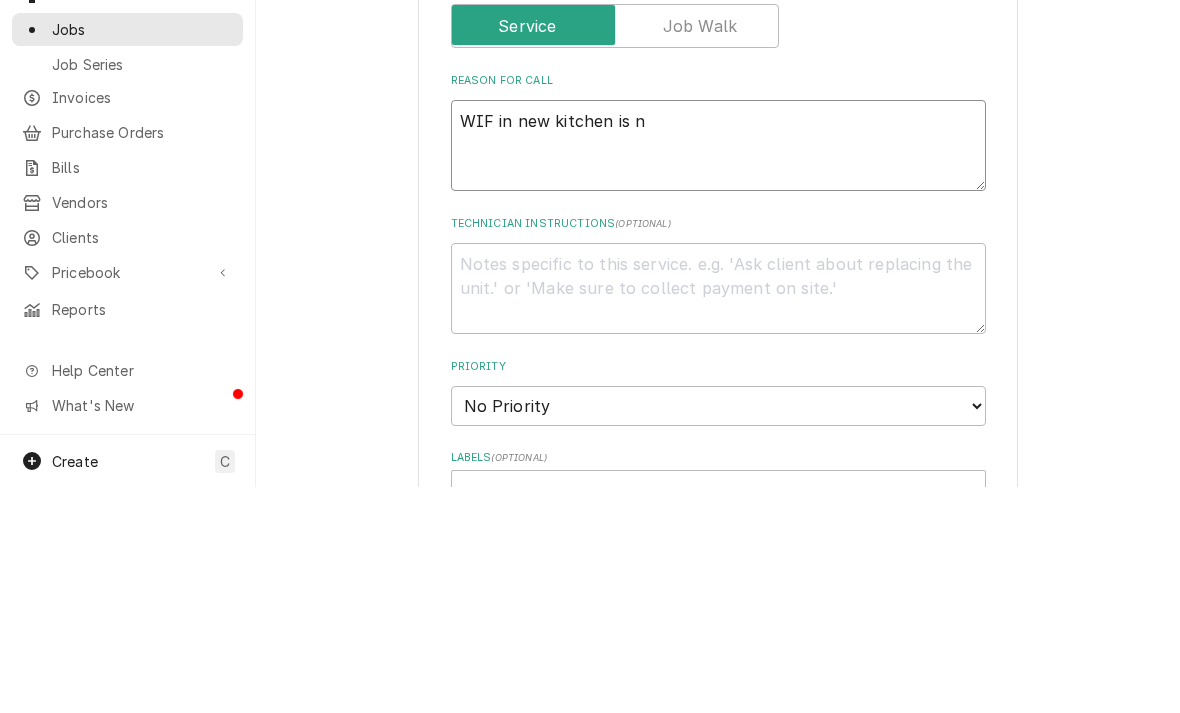 type on "WIF in new kitchen is no" 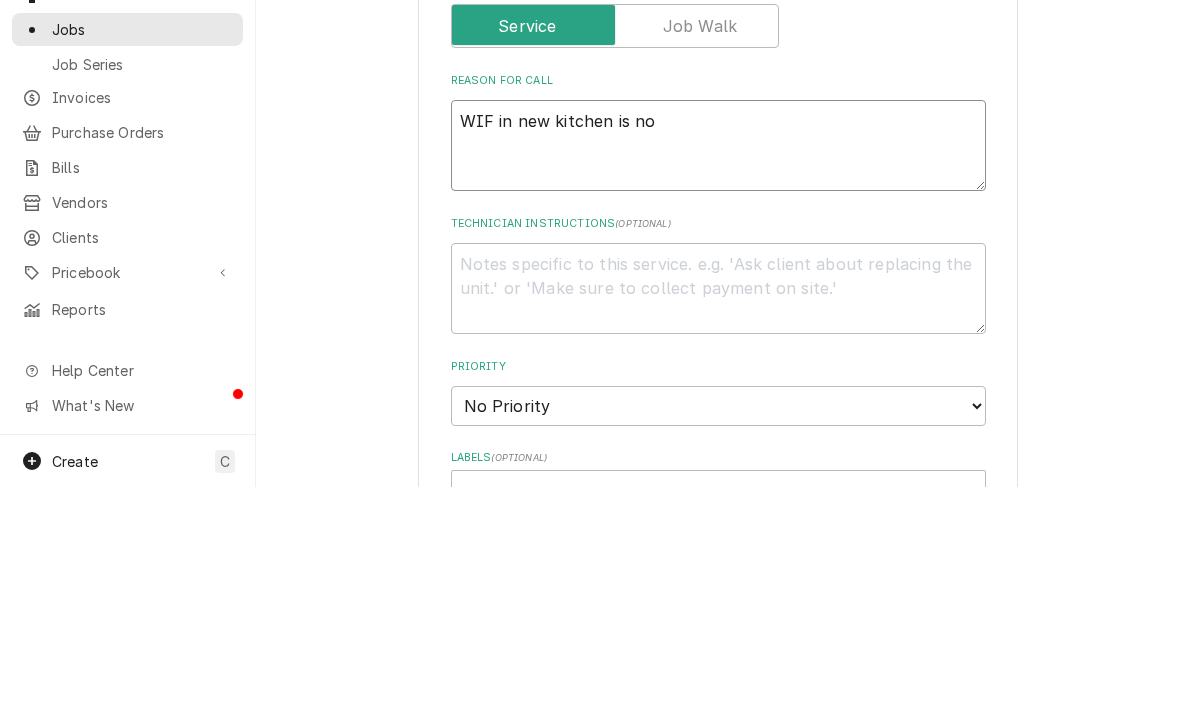 type on "x" 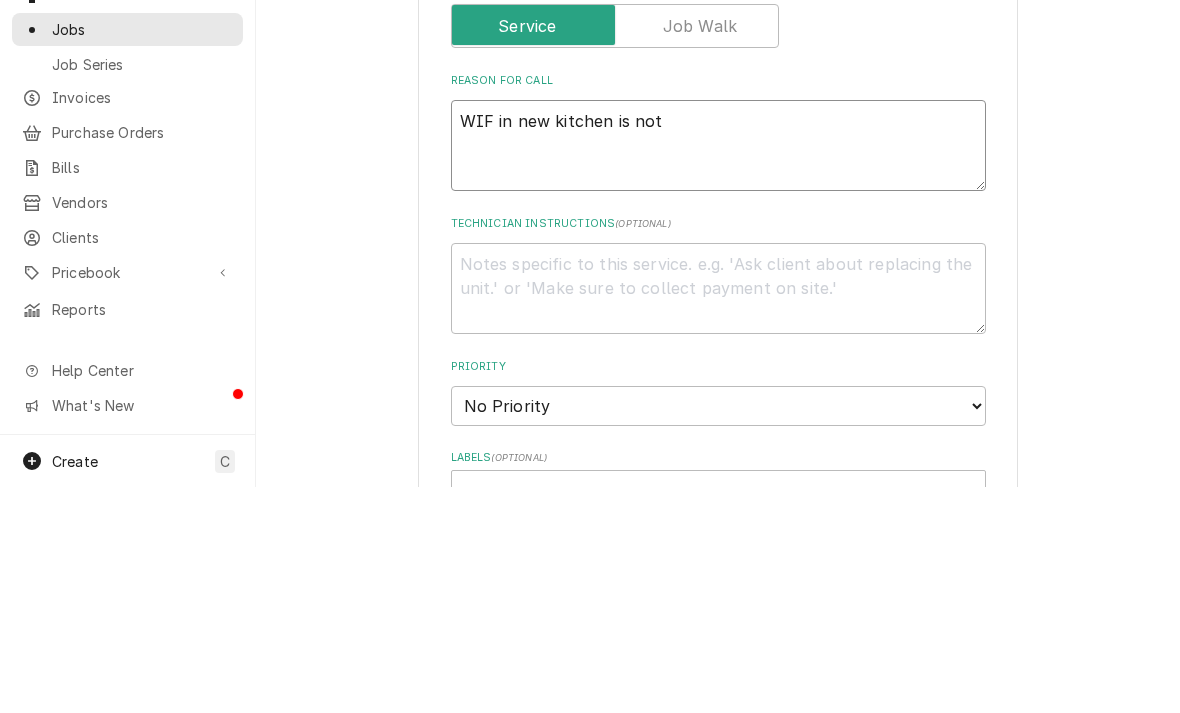 type on "x" 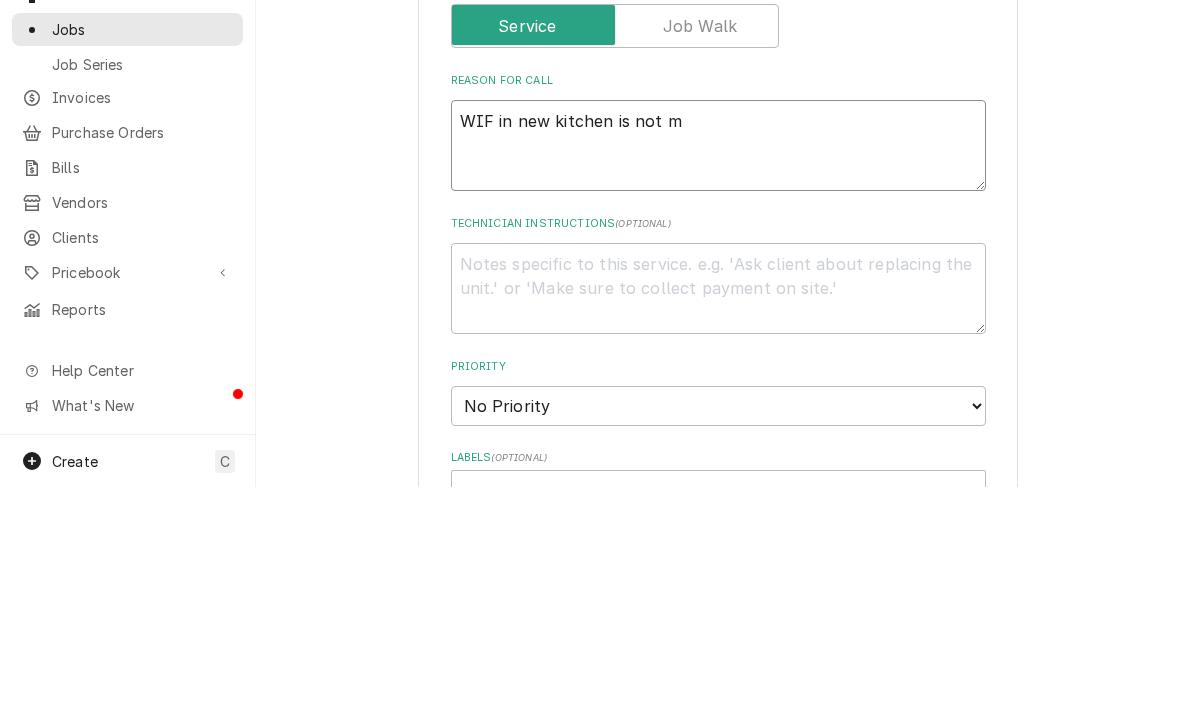 type on "WIF in new kitchen is not ma" 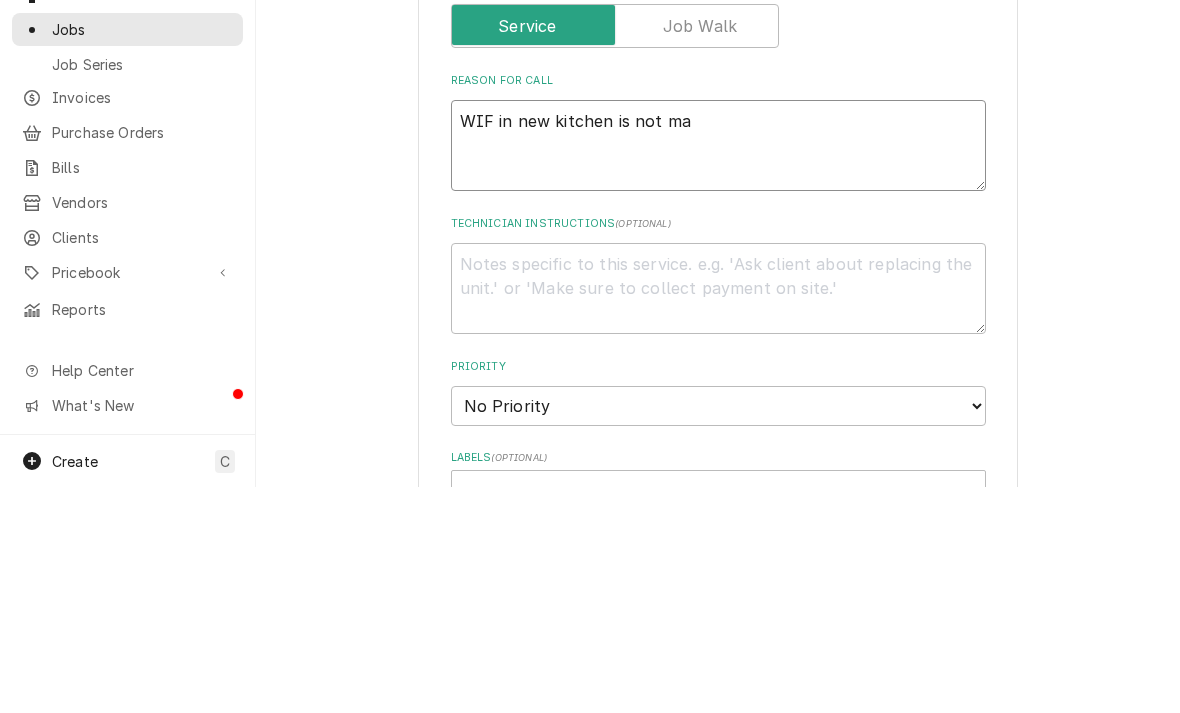 type on "x" 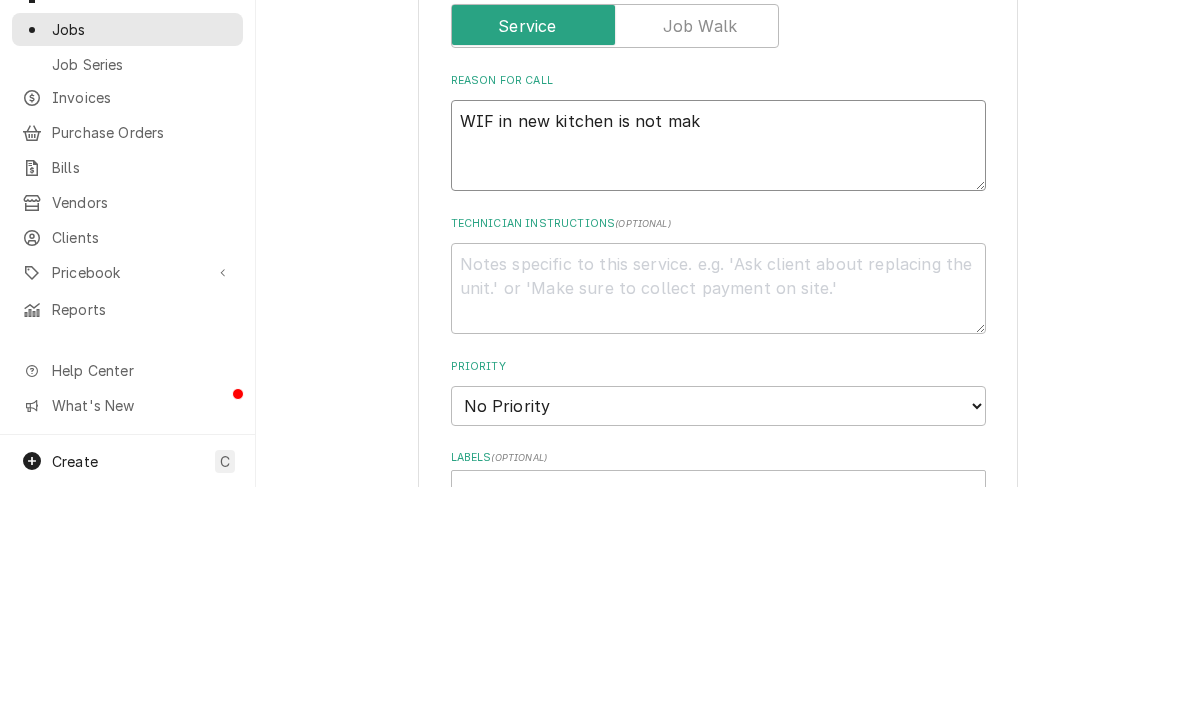 type on "x" 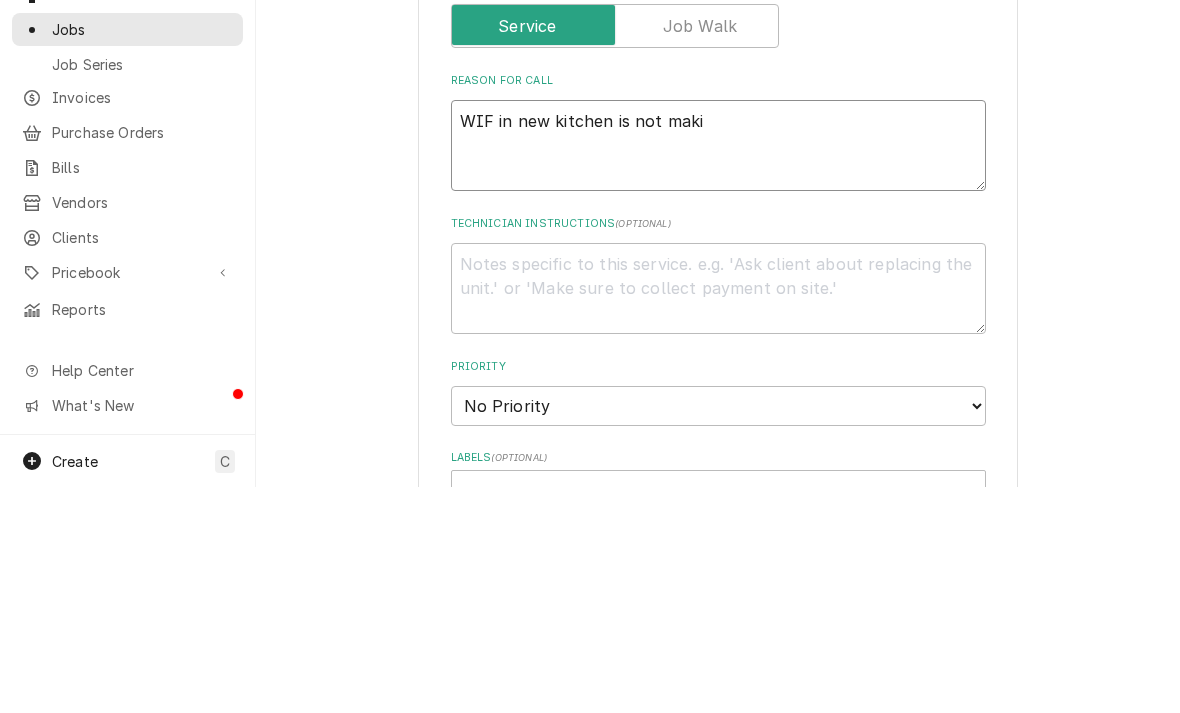 type on "x" 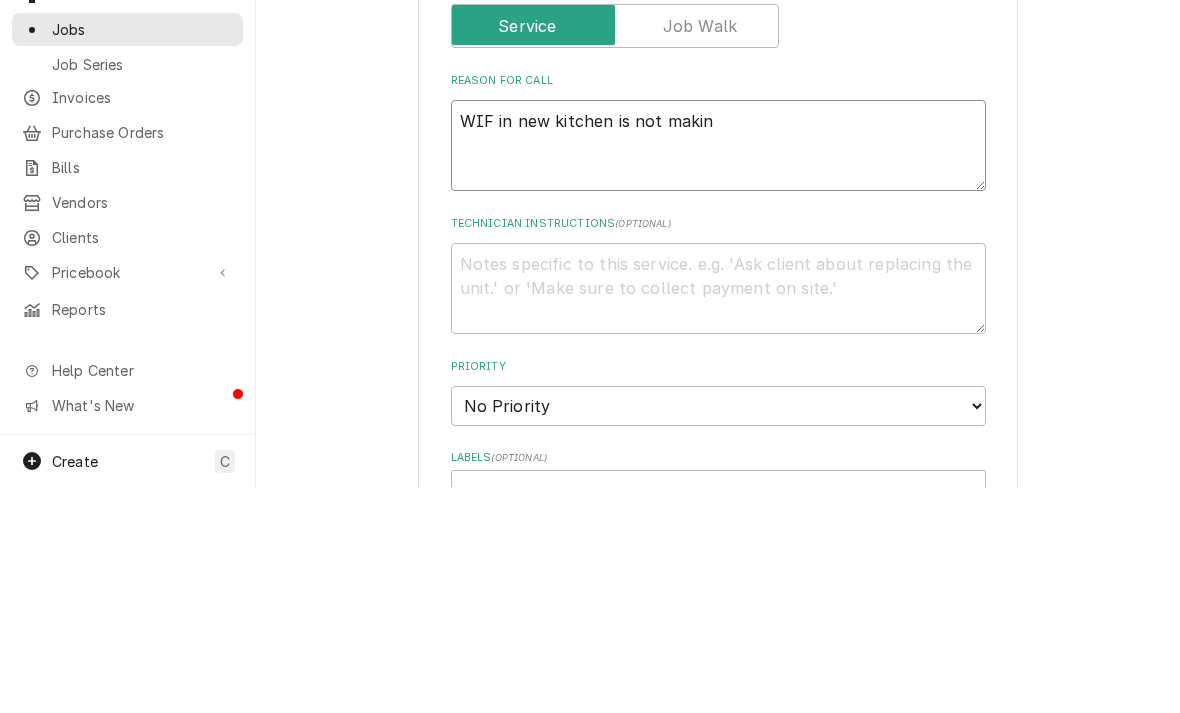 type on "WIF in new kitchen is not making" 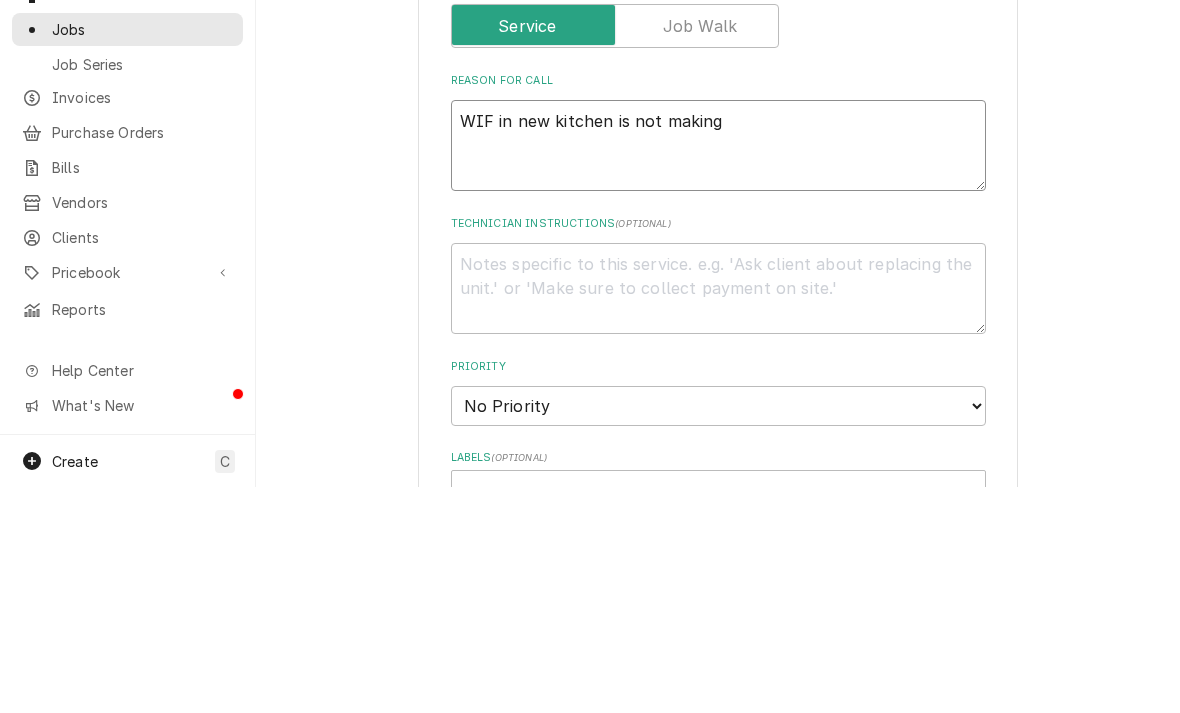 type on "x" 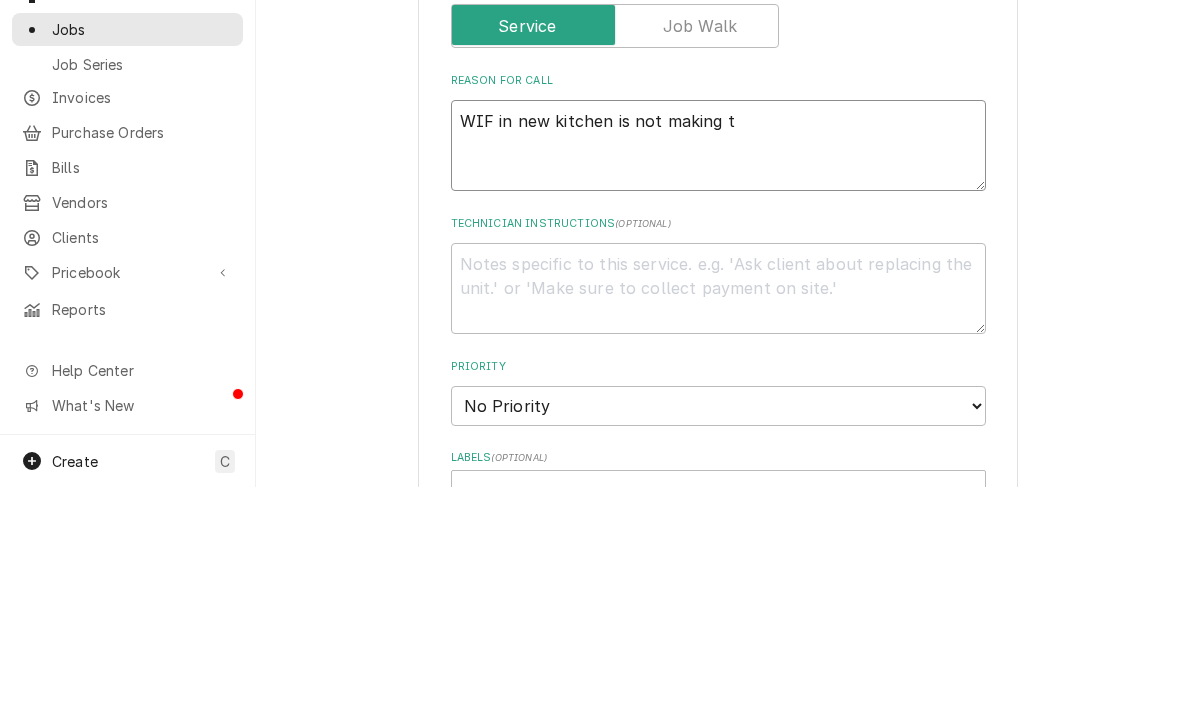 type on "x" 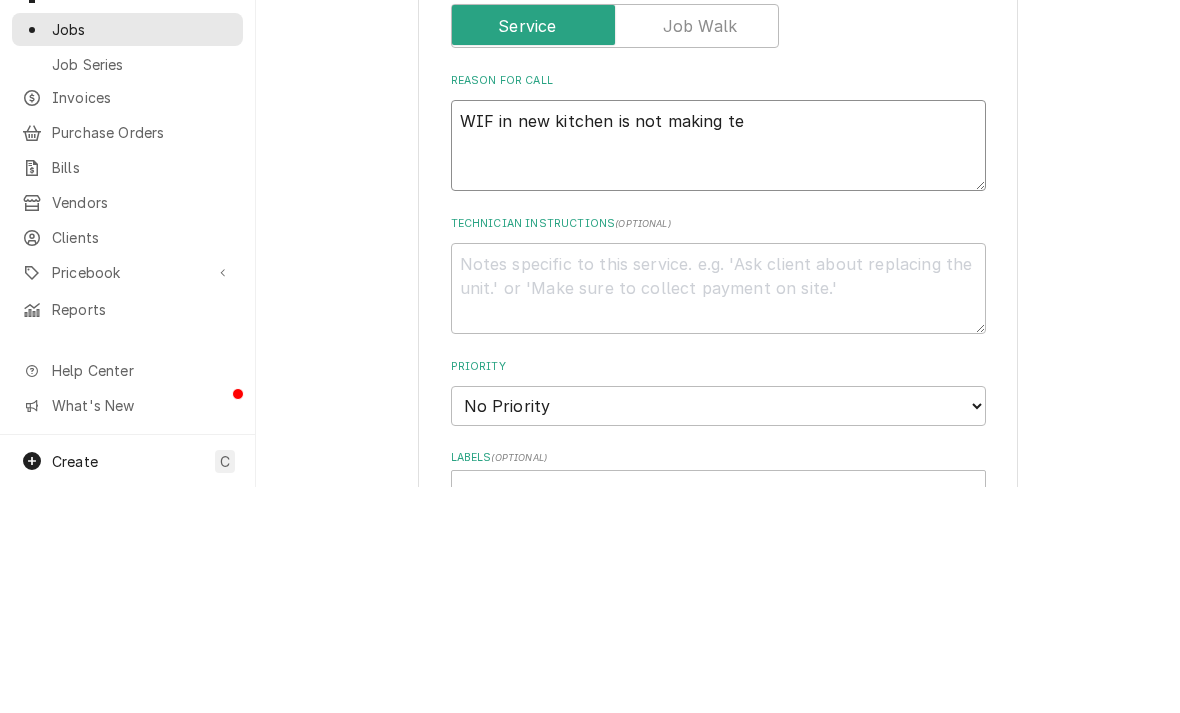 type on "x" 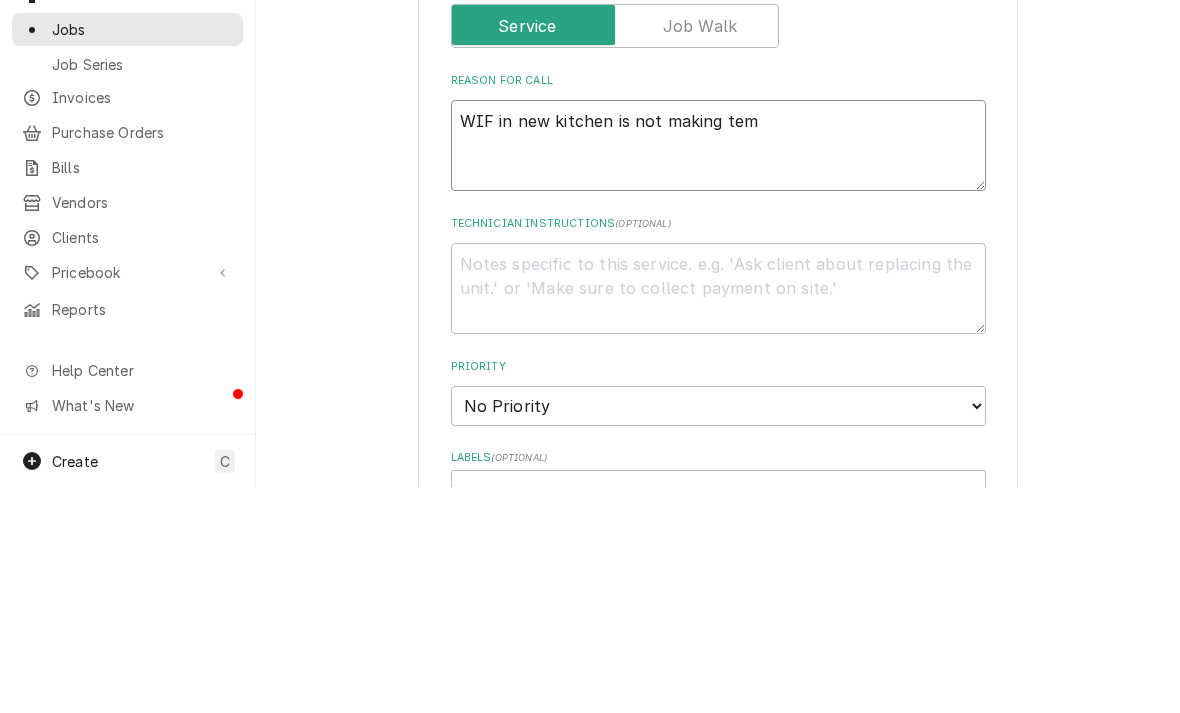 type on "x" 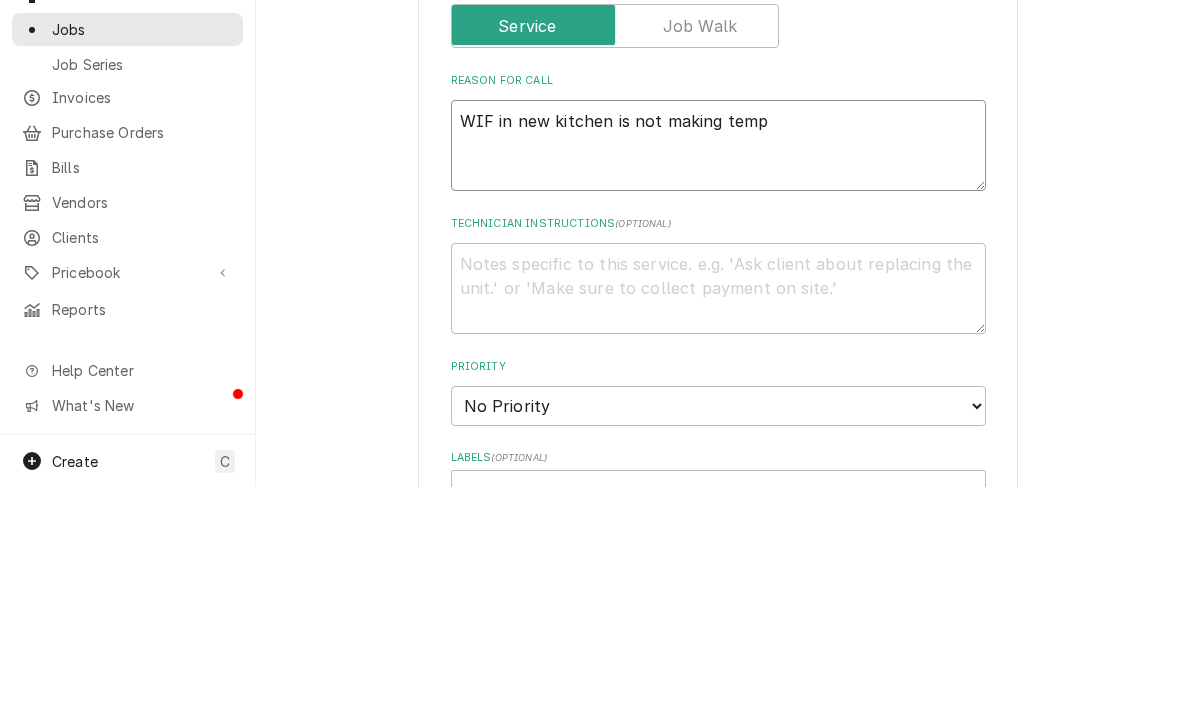 type on "WIF in new kitchen is not making temp" 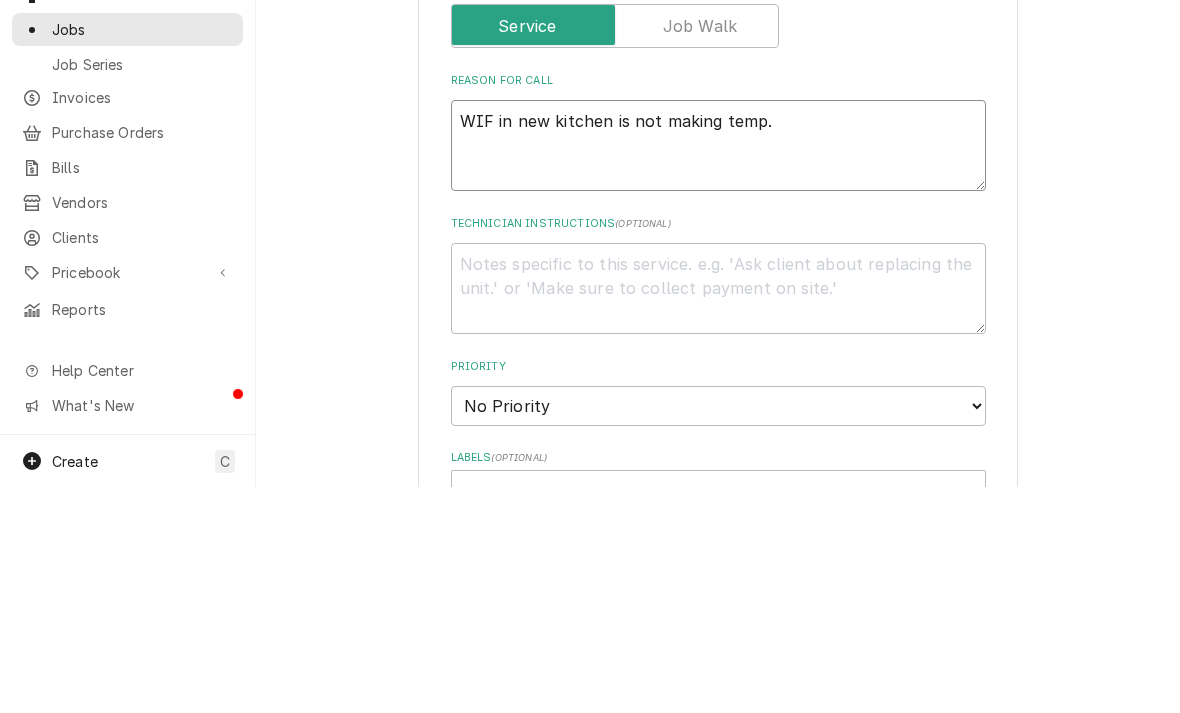 type on "WIF in new kitchen is not making temp." 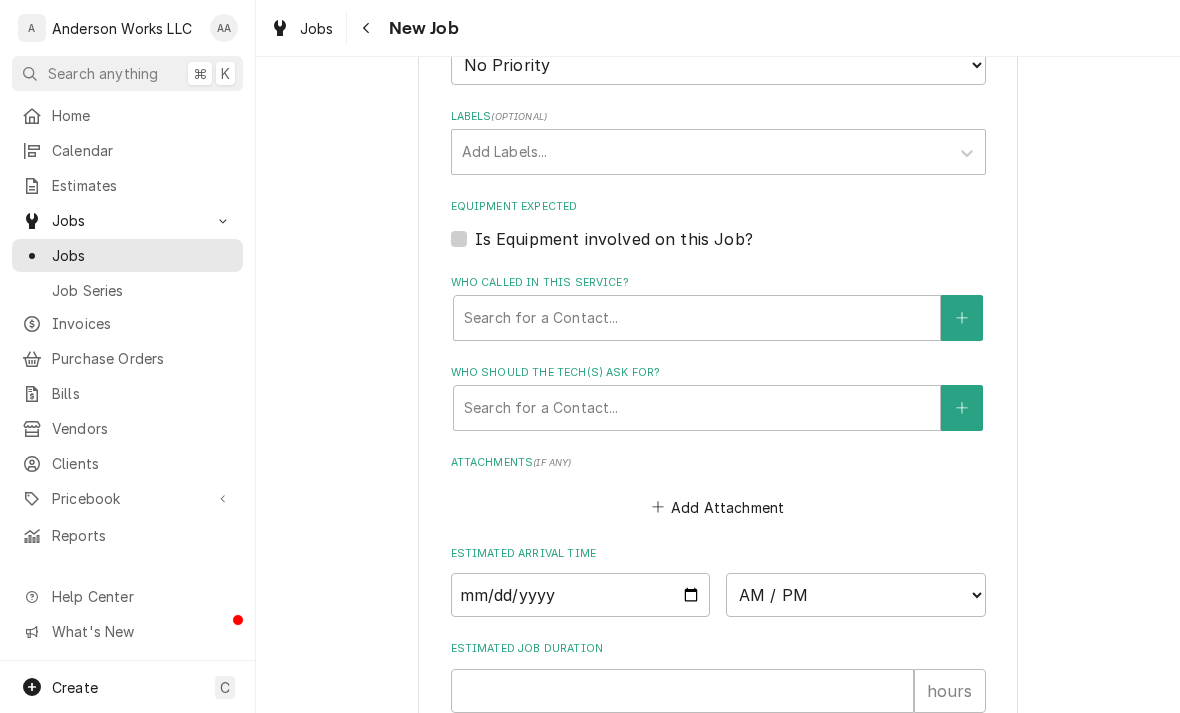 scroll, scrollTop: 1115, scrollLeft: 0, axis: vertical 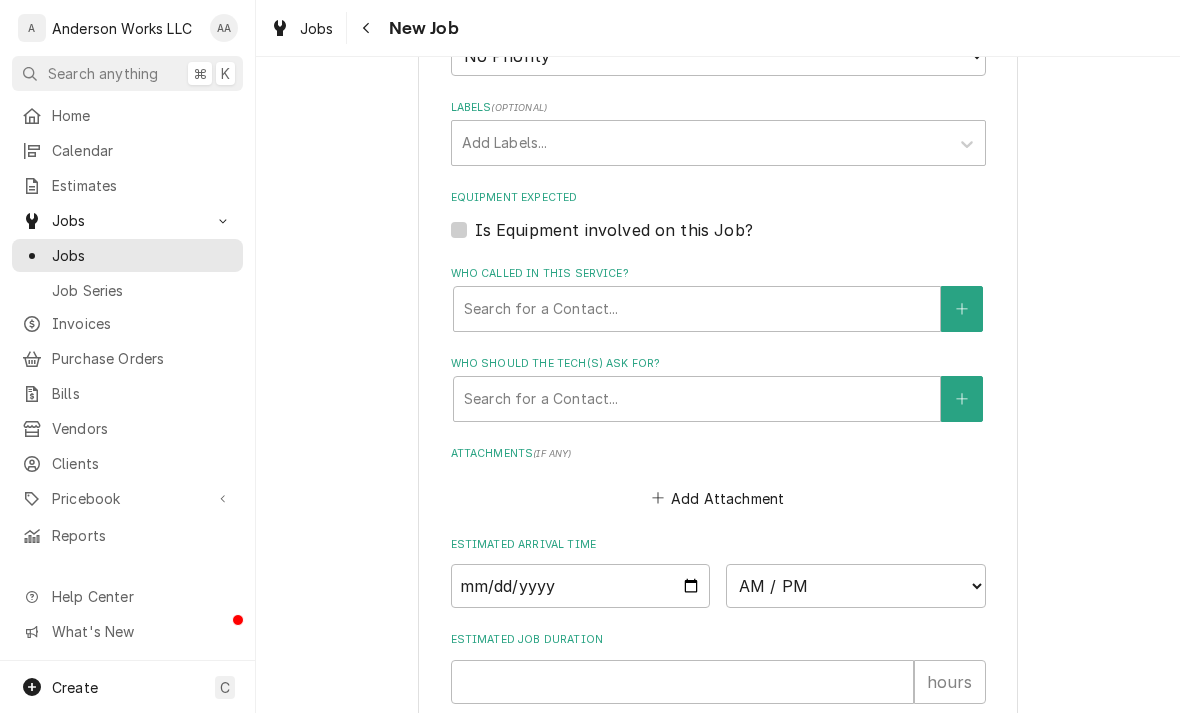 type on "WIF in new kitchen is not making temp." 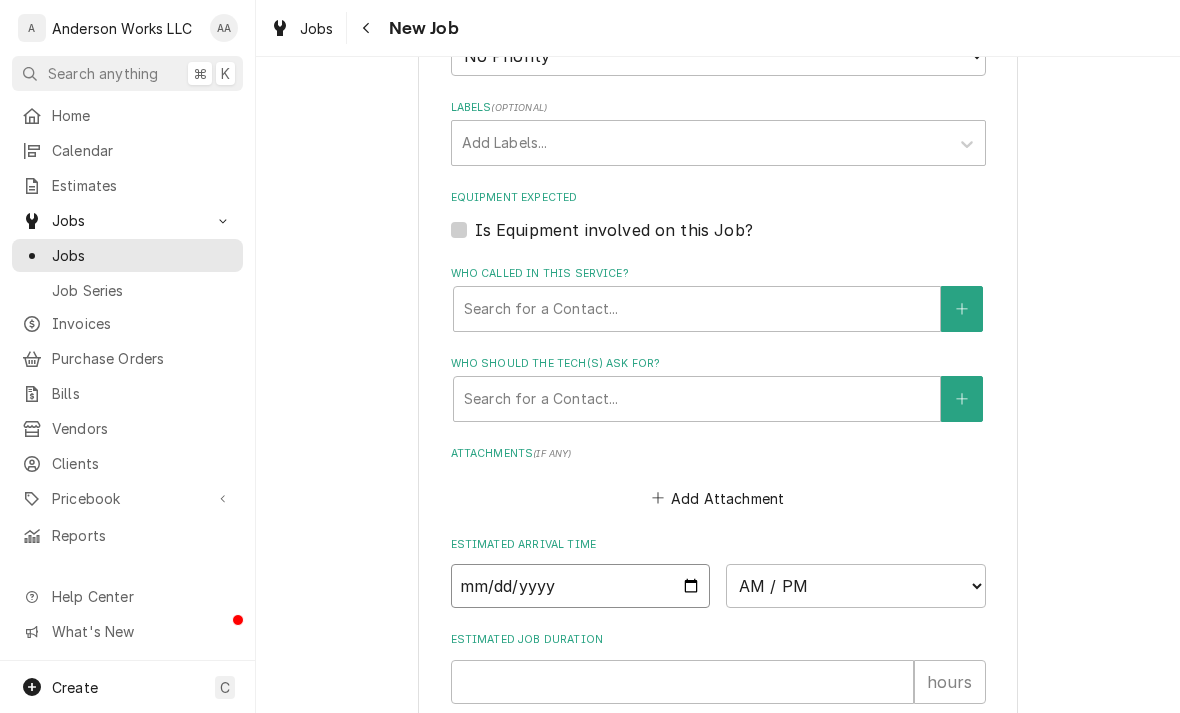click at bounding box center [581, 586] 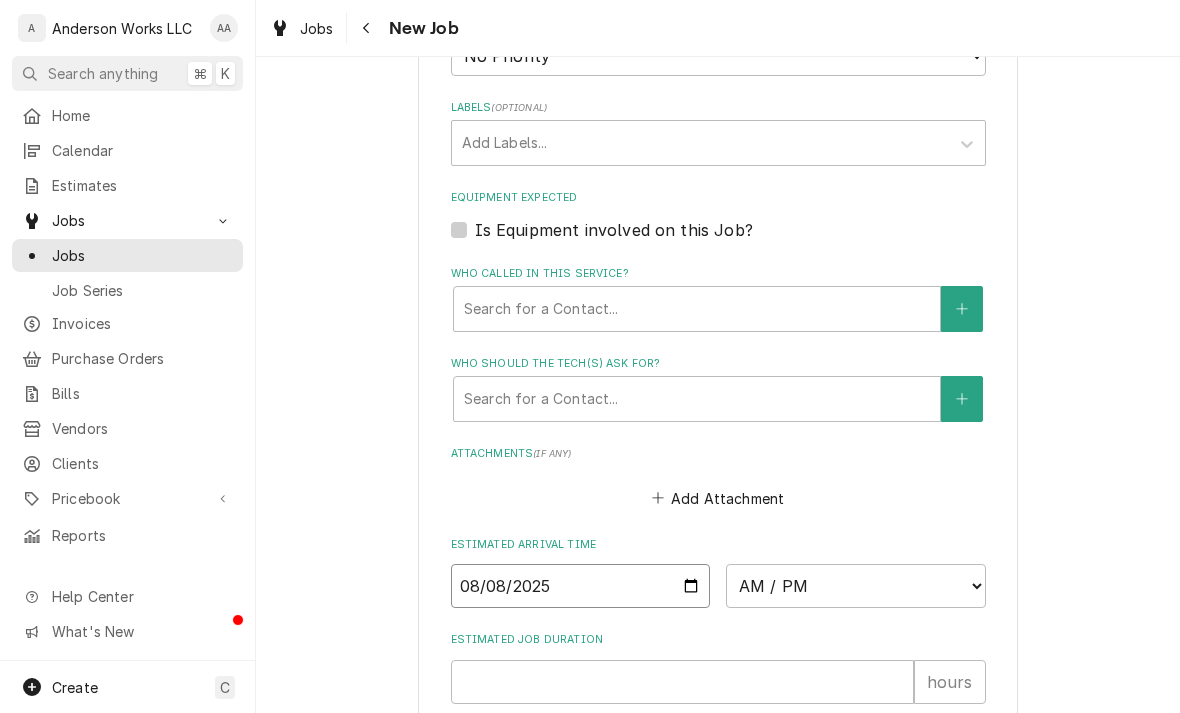 type on "x" 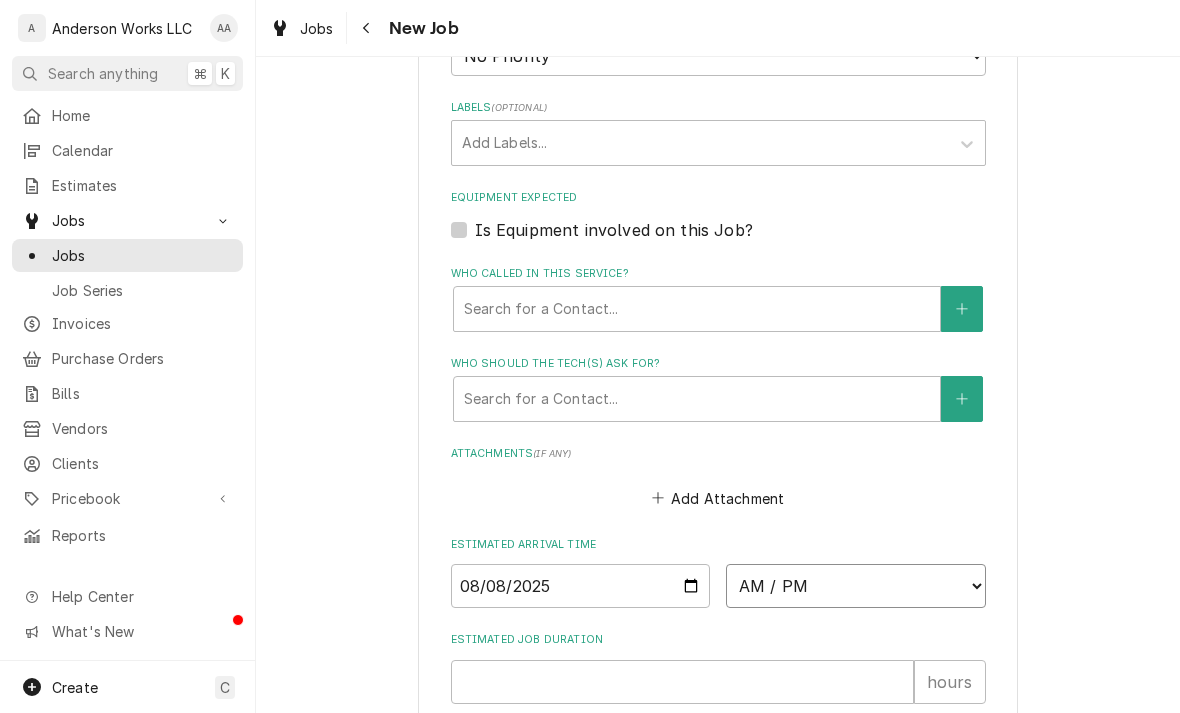 click on "AM / PM 6:00 AM 6:15 AM 6:30 AM 6:45 AM 7:00 AM 7:15 AM 7:30 AM 7:45 AM 8:00 AM 8:15 AM 8:30 AM 8:45 AM 9:00 AM 9:15 AM 9:30 AM 9:45 AM 10:00 AM 10:15 AM 10:30 AM 10:45 AM 11:00 AM 11:15 AM 11:30 AM 11:45 AM 12:00 PM 12:15 PM 12:30 PM 12:45 PM 1:00 PM 1:15 PM 1:30 PM 1:45 PM 2:00 PM 2:15 PM 2:30 PM 2:45 PM 3:00 PM 3:15 PM 3:30 PM 3:45 PM 4:00 PM 4:15 PM 4:30 PM 4:45 PM 5:00 PM 5:15 PM 5:30 PM 5:45 PM 6:00 PM 6:15 PM 6:30 PM 6:45 PM 7:00 PM 7:15 PM 7:30 PM 7:45 PM 8:00 PM 8:15 PM 8:30 PM 8:45 PM 9:00 PM 9:15 PM 9:30 PM 9:45 PM 10:00 PM 10:15 PM 10:30 PM 10:45 PM 11:00 PM 11:15 PM 11:30 PM 11:45 PM 12:00 AM 12:15 AM 12:30 AM 12:45 AM 1:00 AM 1:15 AM 1:30 AM 1:45 AM 2:00 AM 2:15 AM 2:30 AM 2:45 AM 3:00 AM 3:15 AM 3:30 AM 3:45 AM 4:00 AM 4:15 AM 4:30 AM 4:45 AM 5:00 AM 5:15 AM 5:30 AM 5:45 AM" at bounding box center [856, 586] 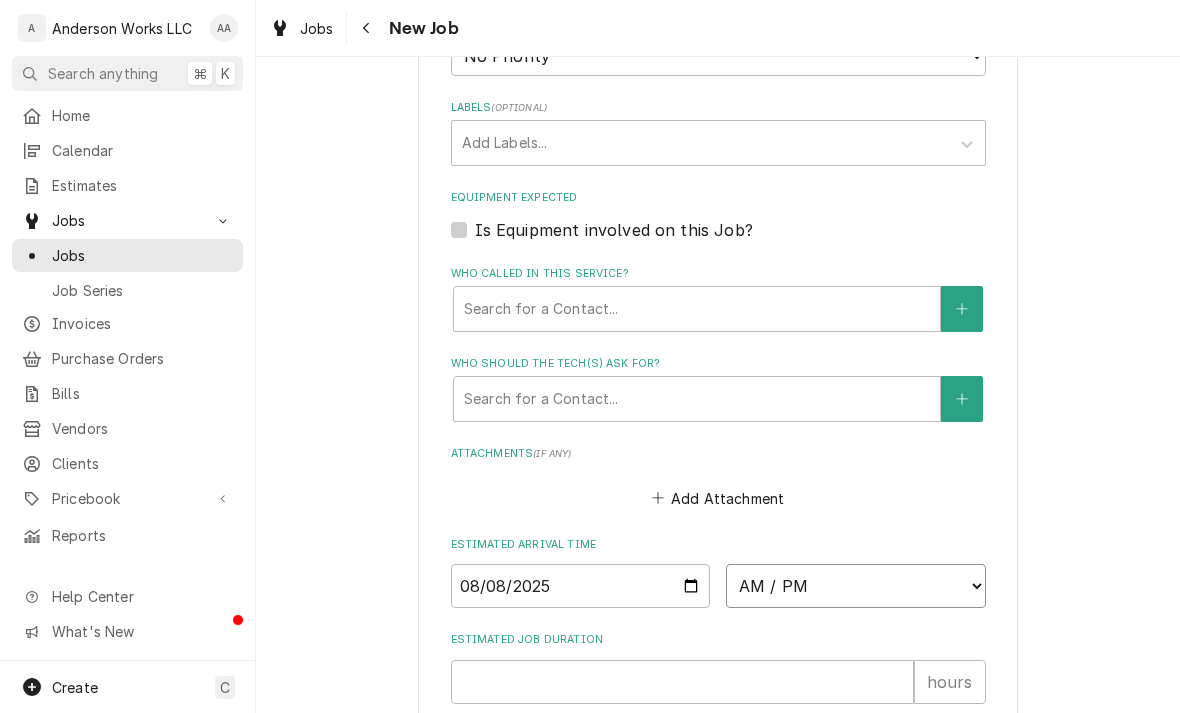 select on "17:15:00" 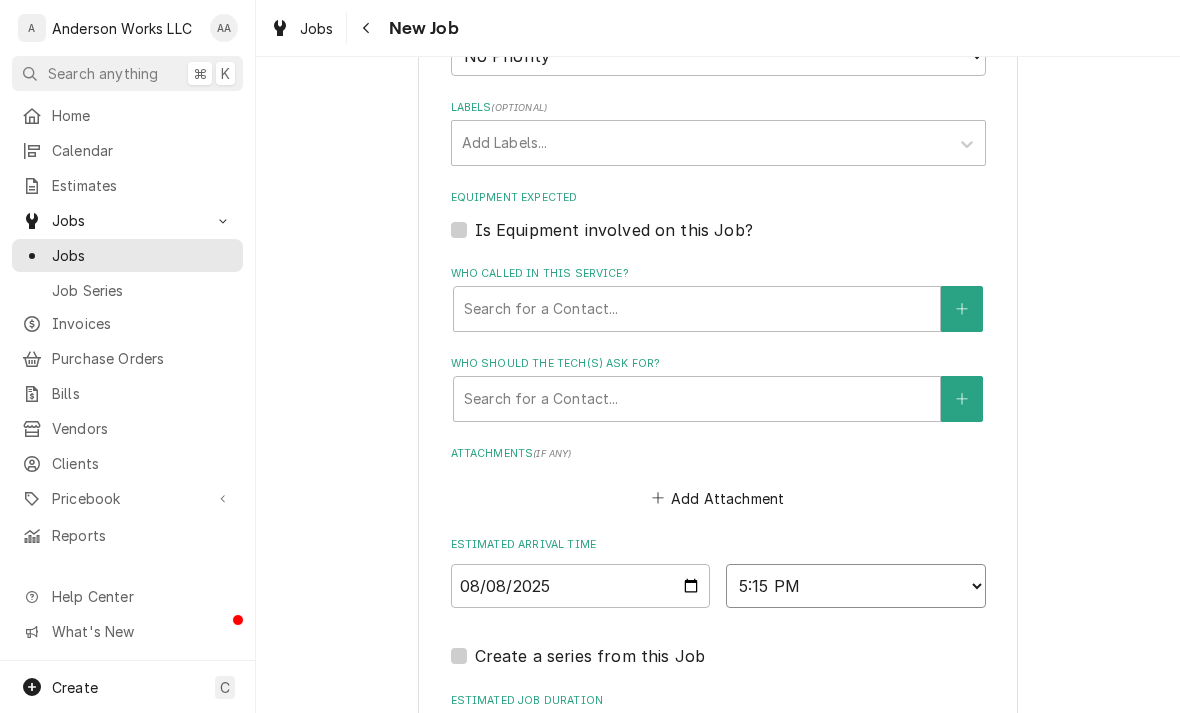 type on "x" 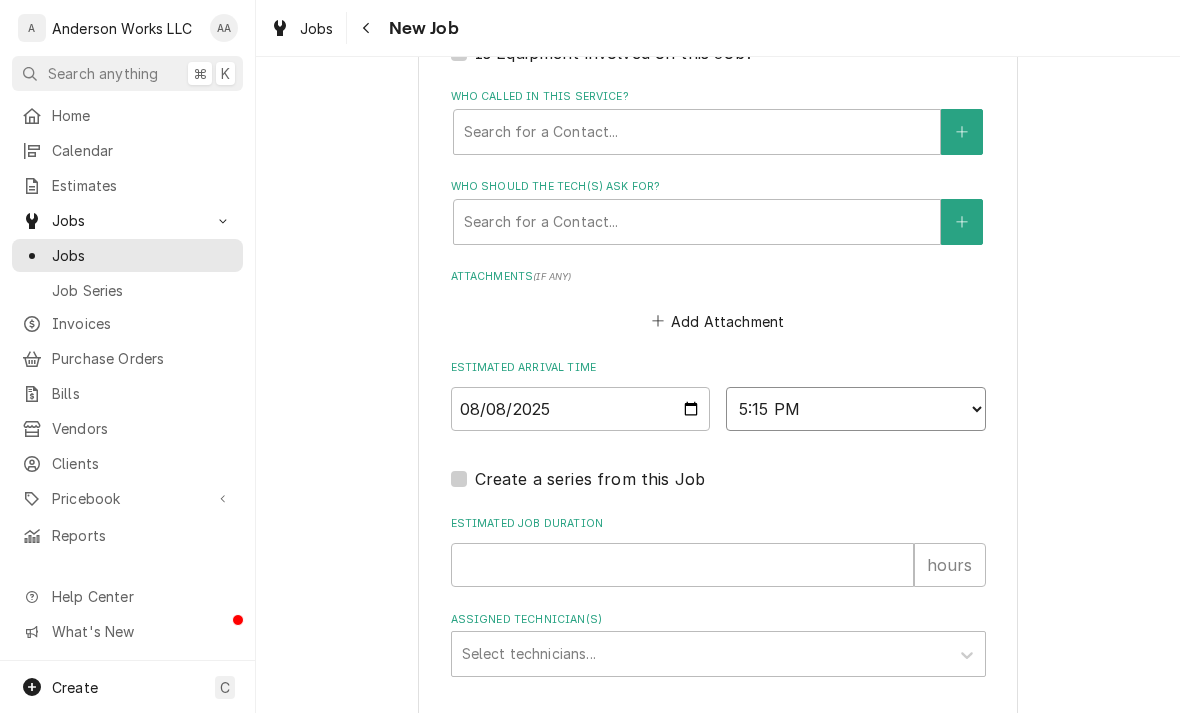 scroll, scrollTop: 1383, scrollLeft: 0, axis: vertical 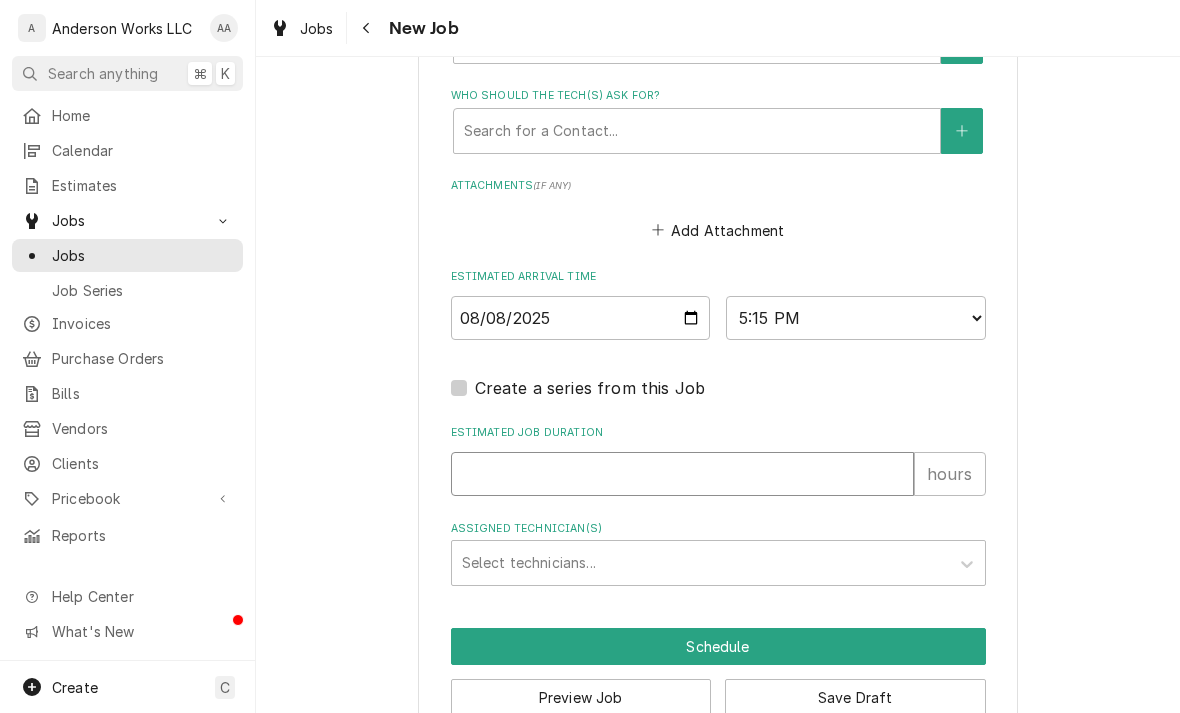 click on "Estimated Job Duration" at bounding box center (682, 474) 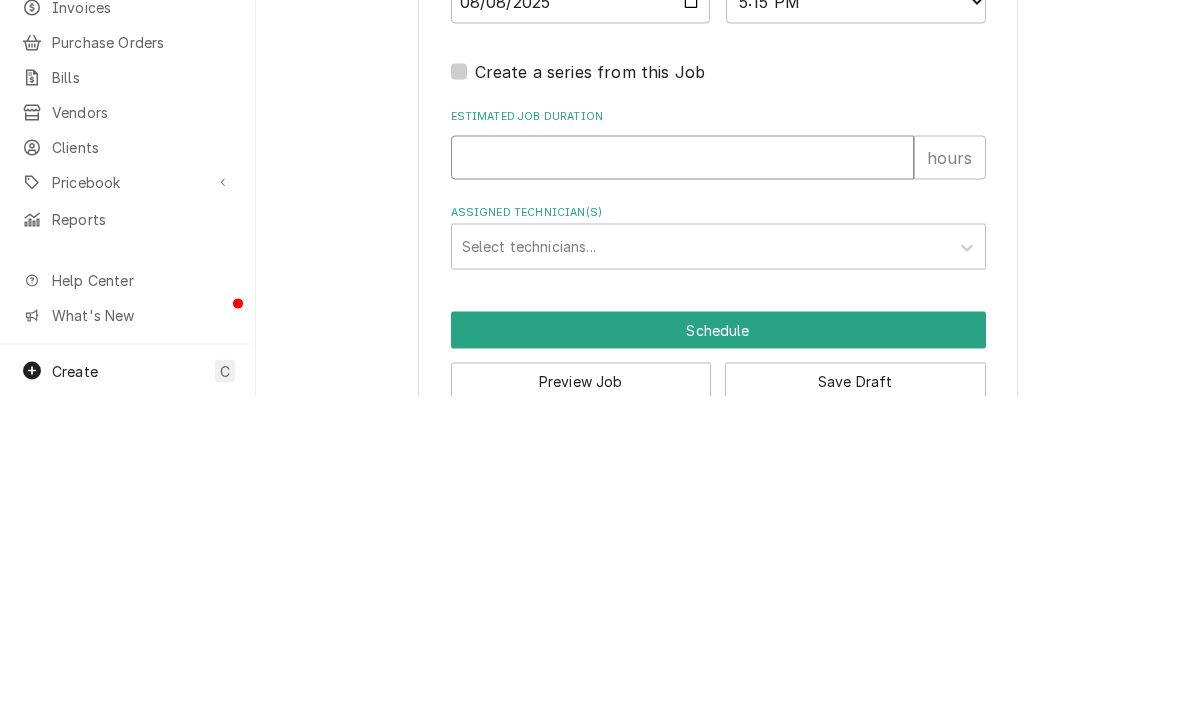 type on "3" 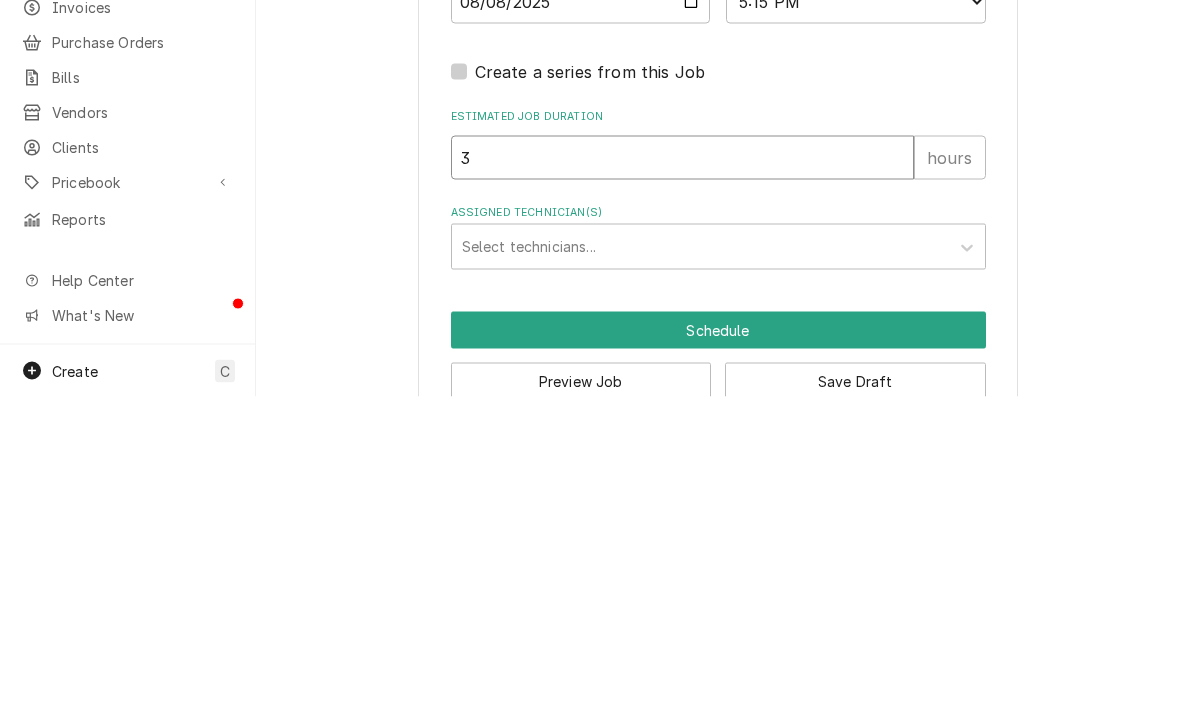 type on "x" 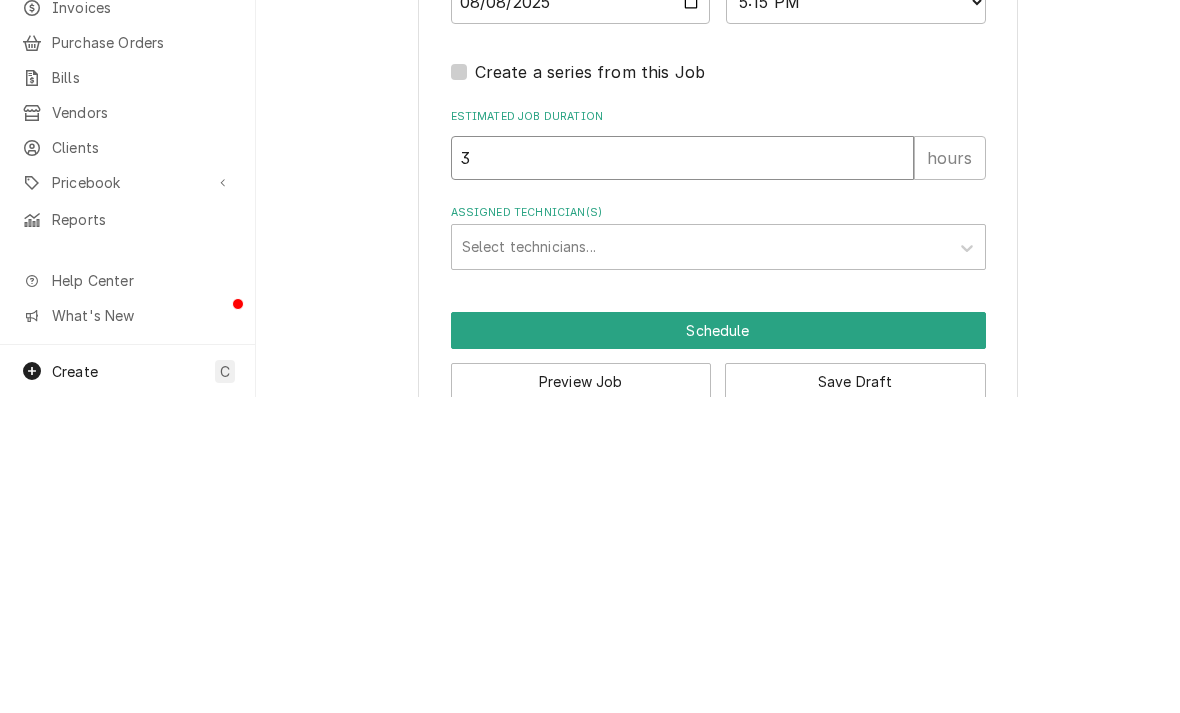 type on "3" 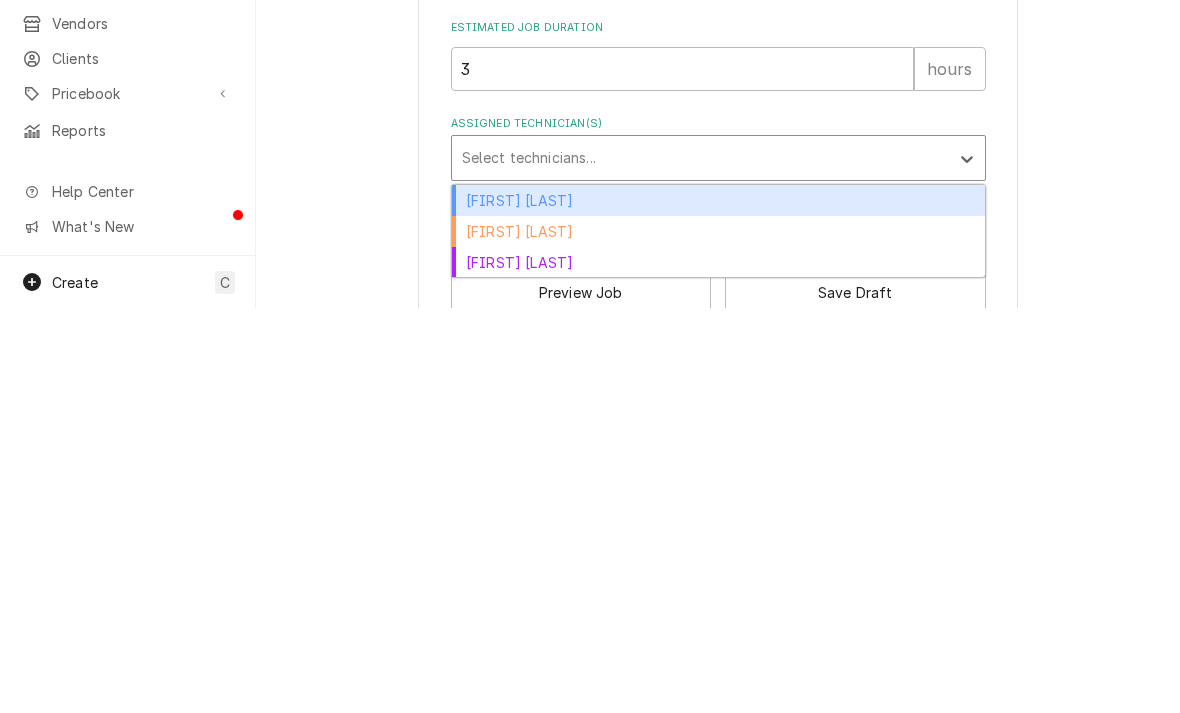 click on "Aaron Anderson" at bounding box center [718, 605] 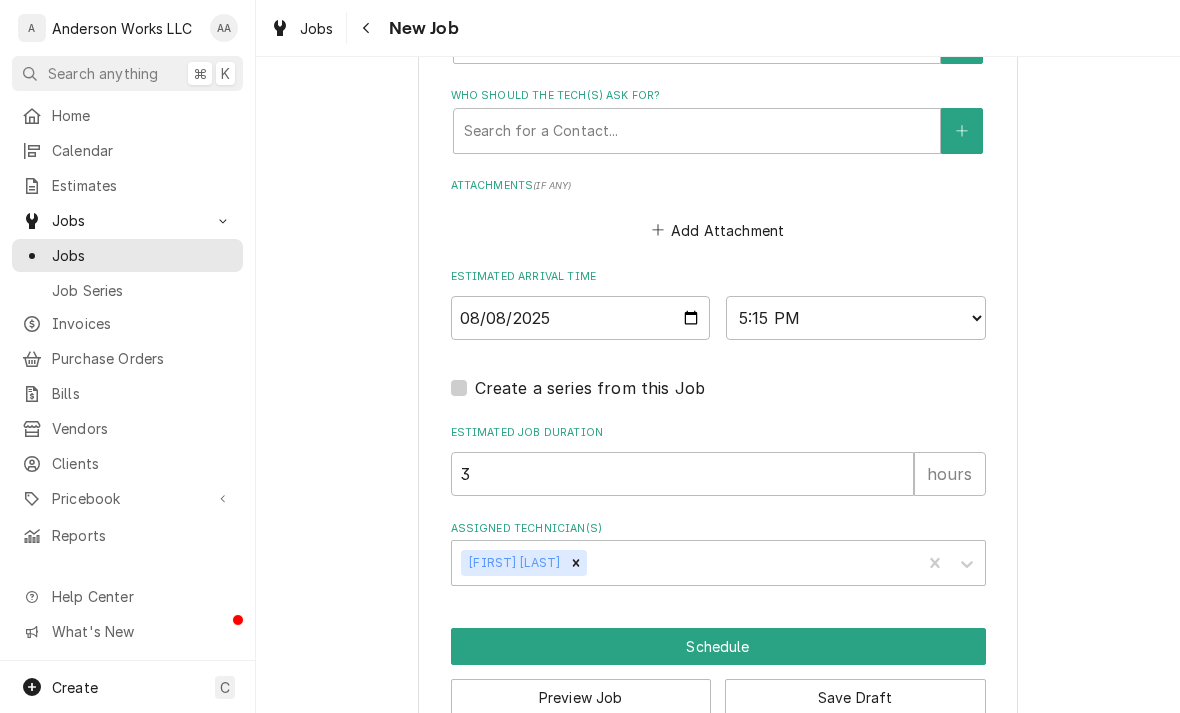click on "Schedule" at bounding box center (718, 646) 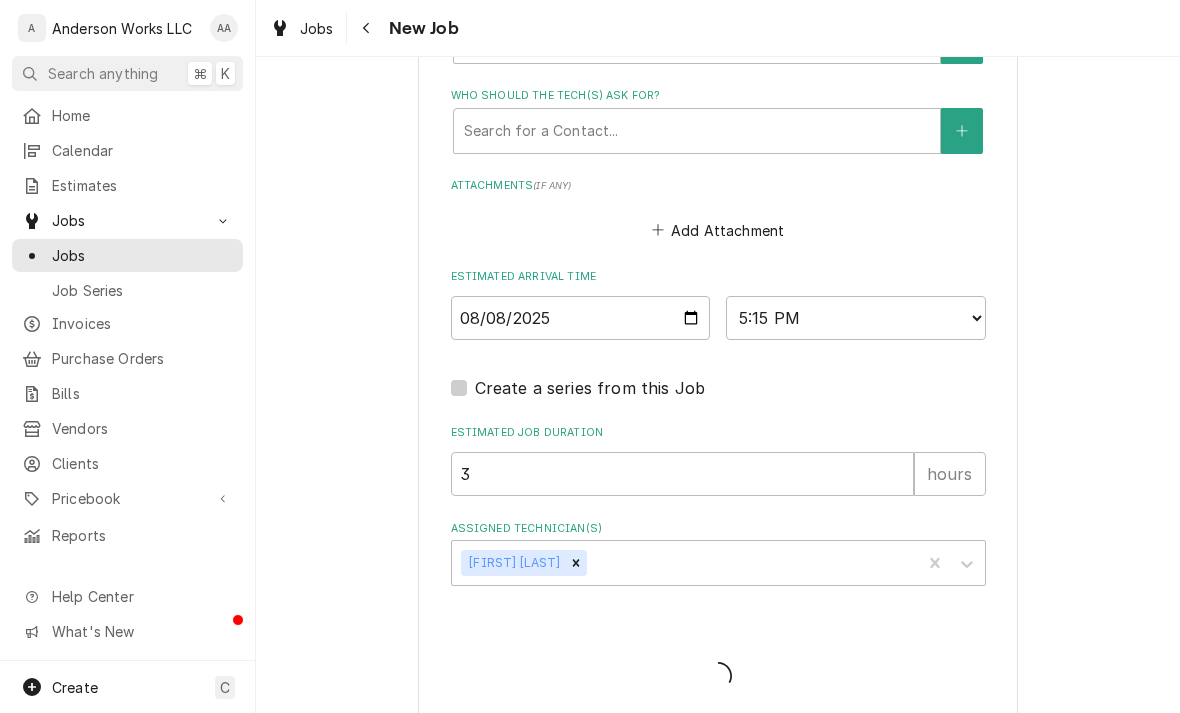 type on "x" 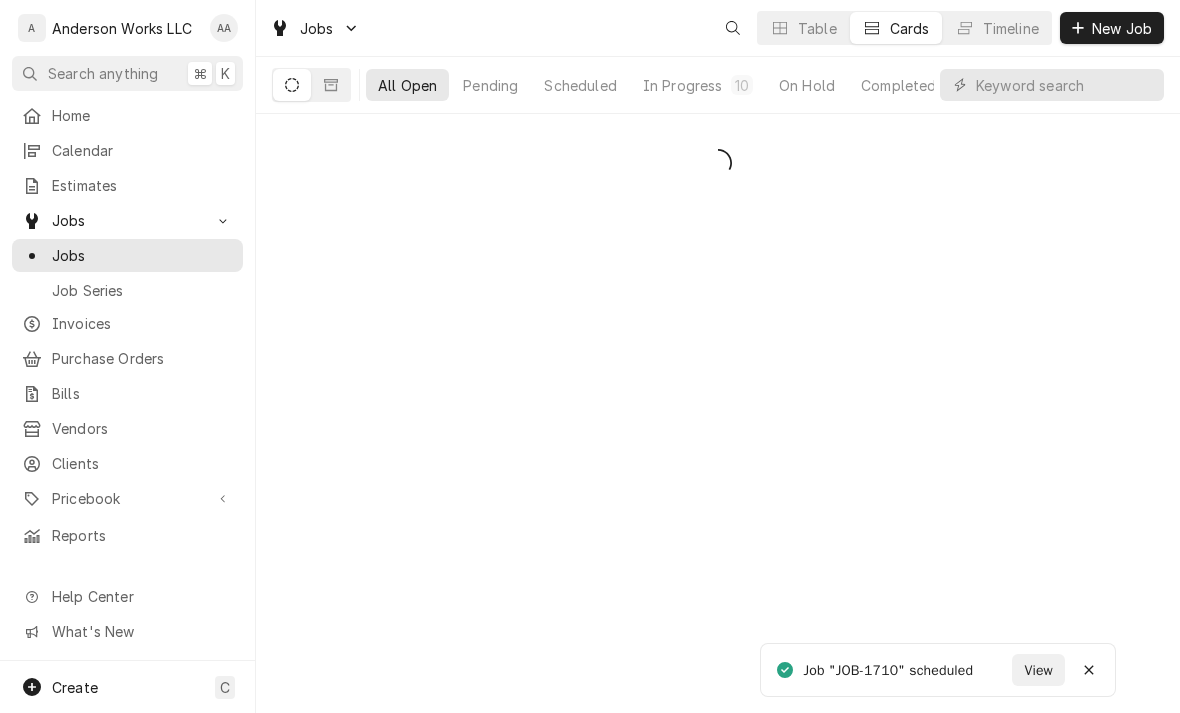 scroll, scrollTop: 0, scrollLeft: 0, axis: both 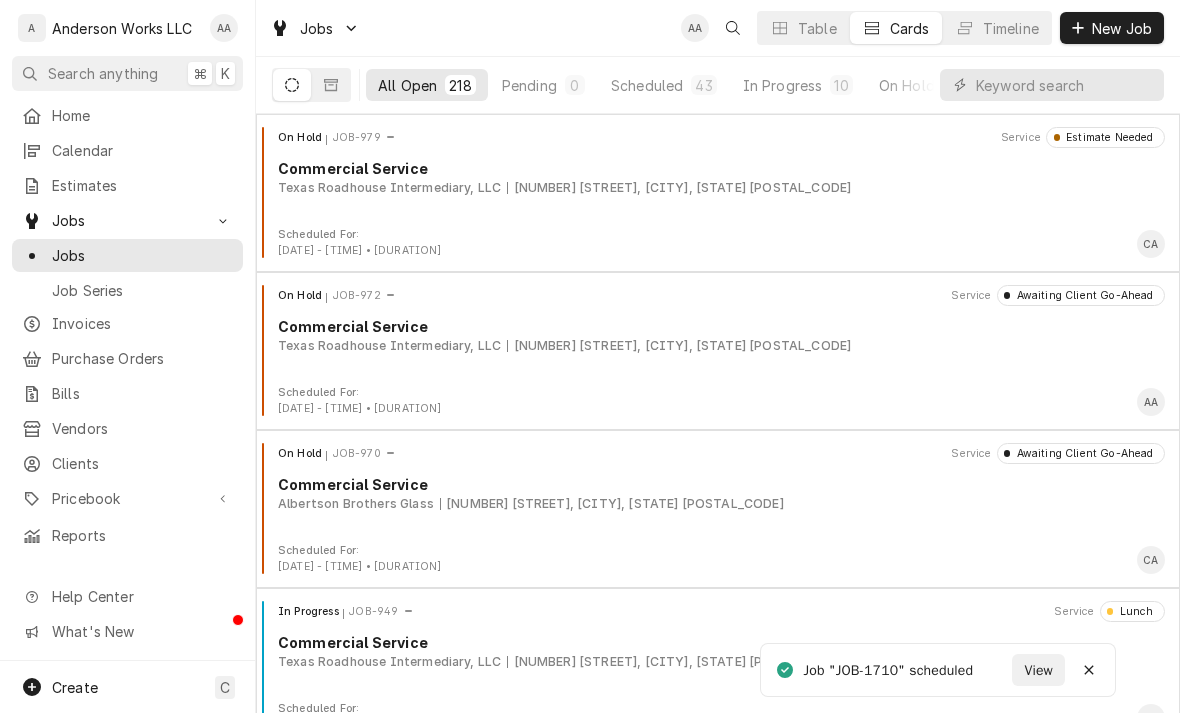 click on "Calendar" at bounding box center (142, 150) 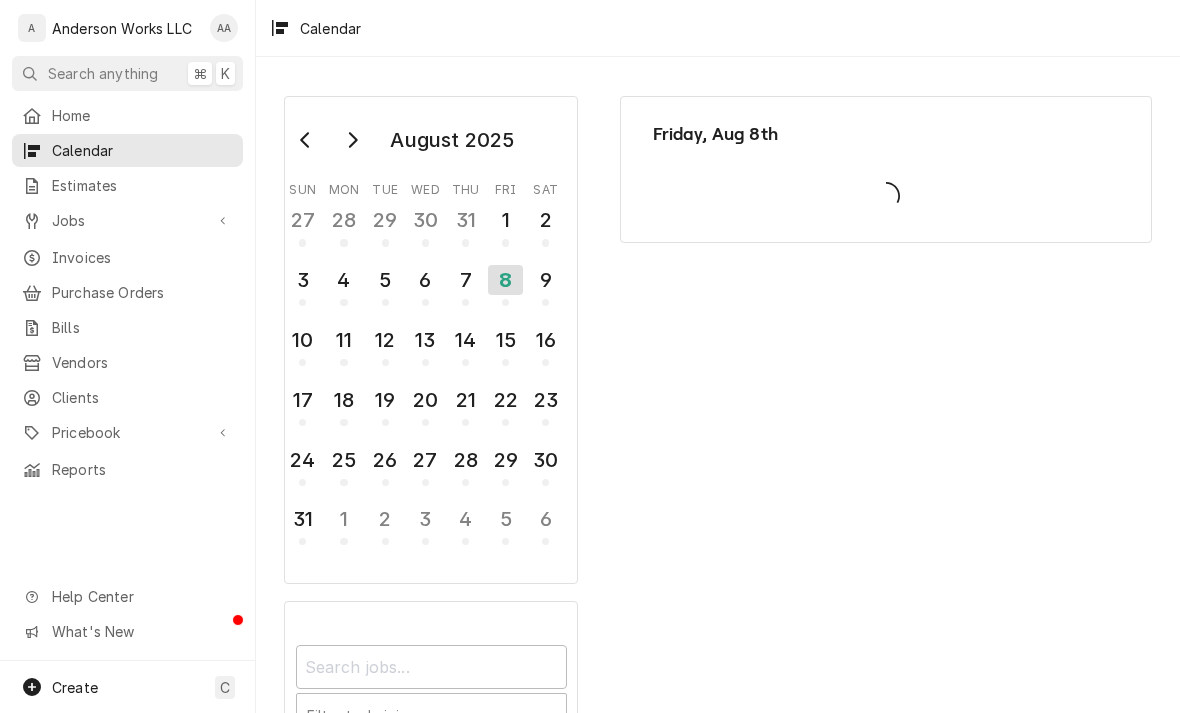 scroll, scrollTop: 0, scrollLeft: 0, axis: both 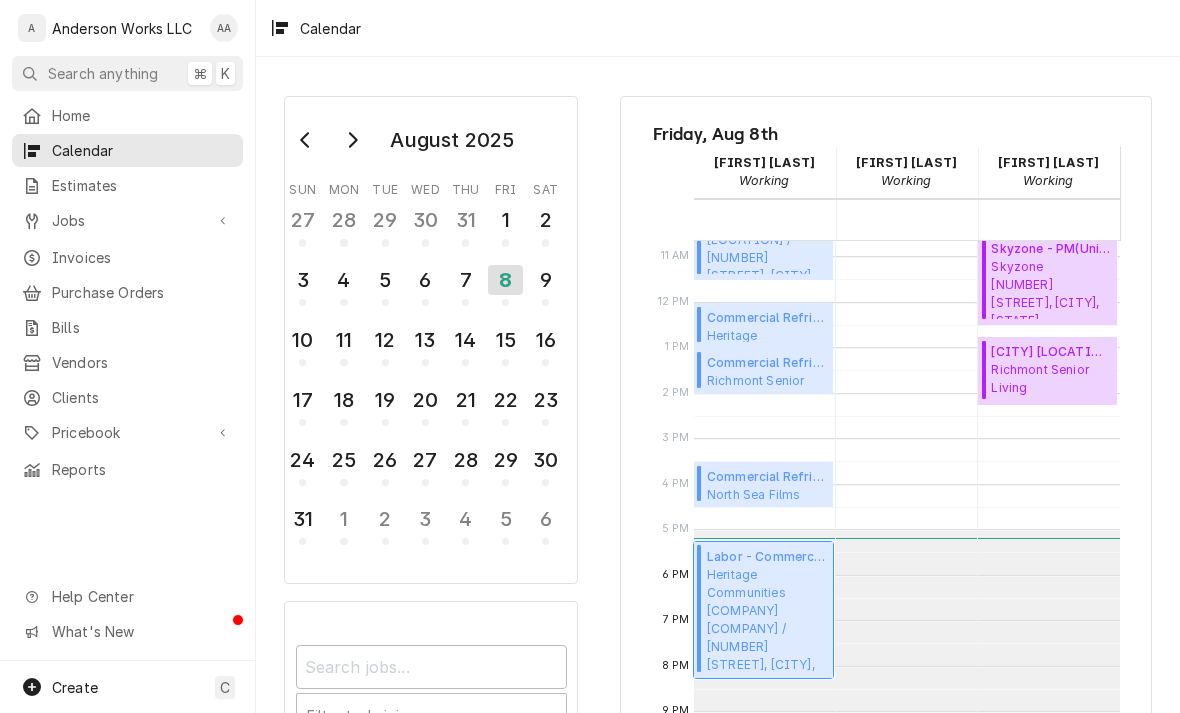click on "[COMPANY] [COMPANY] / [NUMBER] [STREET], [CITY], [STATE] [POSTAL_CODE]" at bounding box center (767, 619) 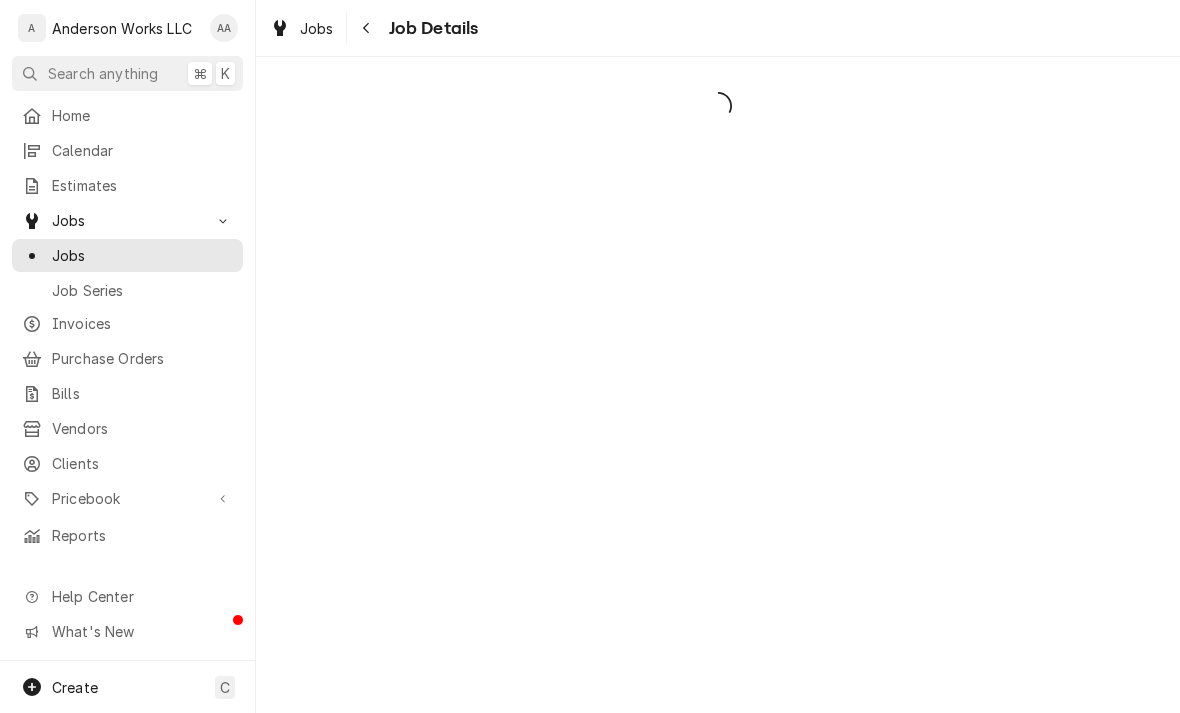 scroll, scrollTop: 0, scrollLeft: 0, axis: both 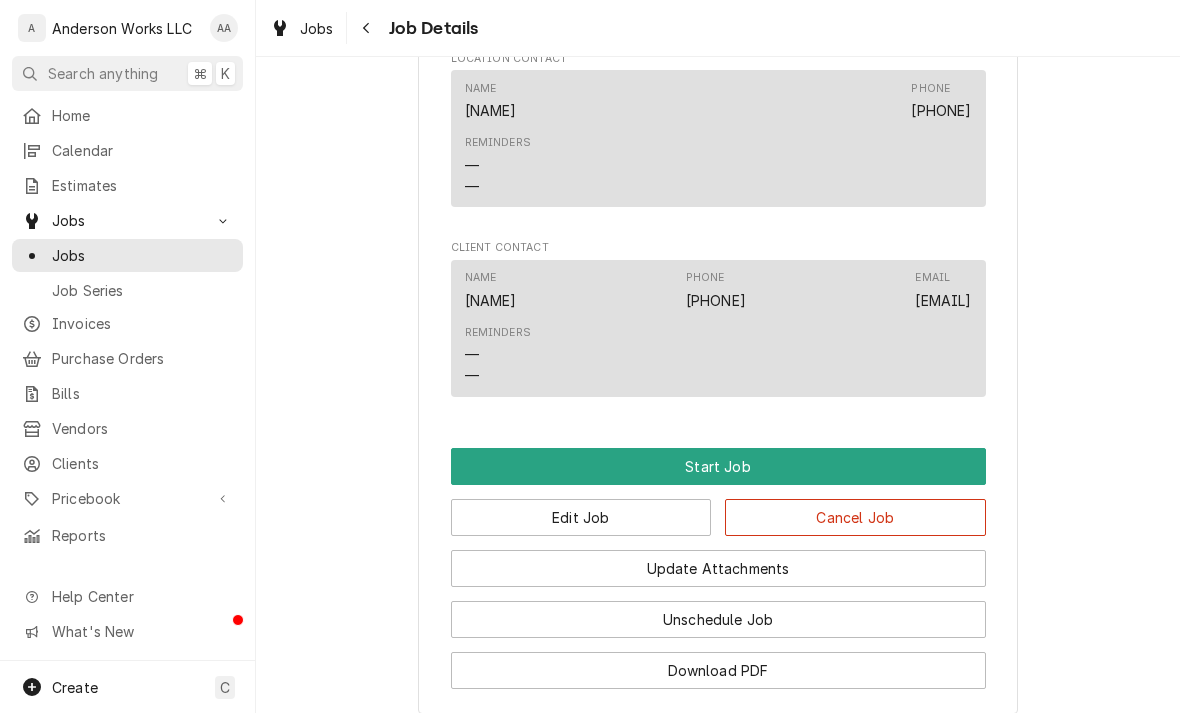 click on "Start Job" at bounding box center [718, 466] 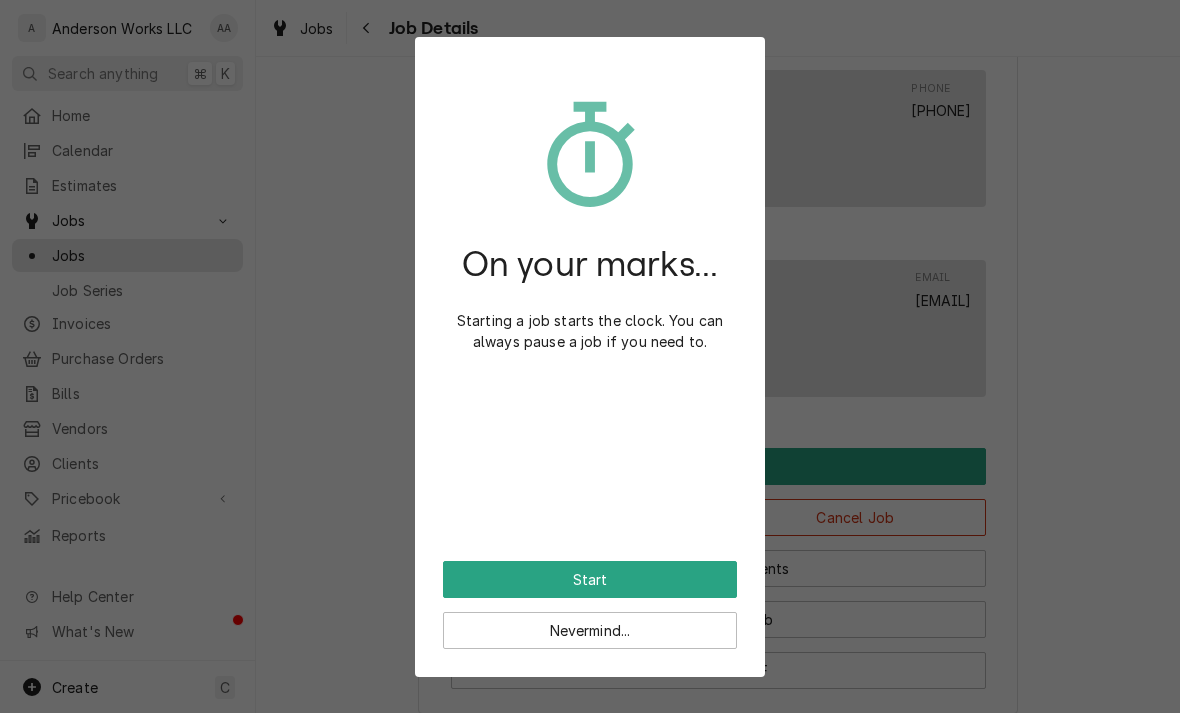 click on "Start" at bounding box center [590, 579] 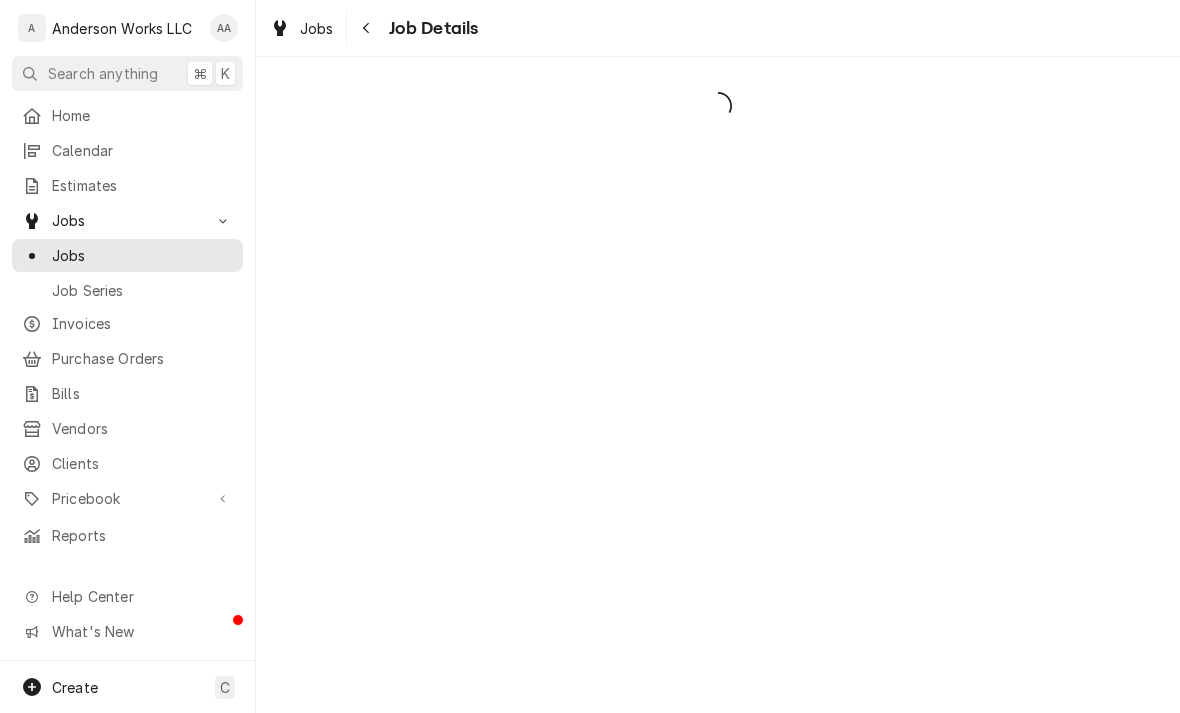 scroll, scrollTop: 0, scrollLeft: 0, axis: both 